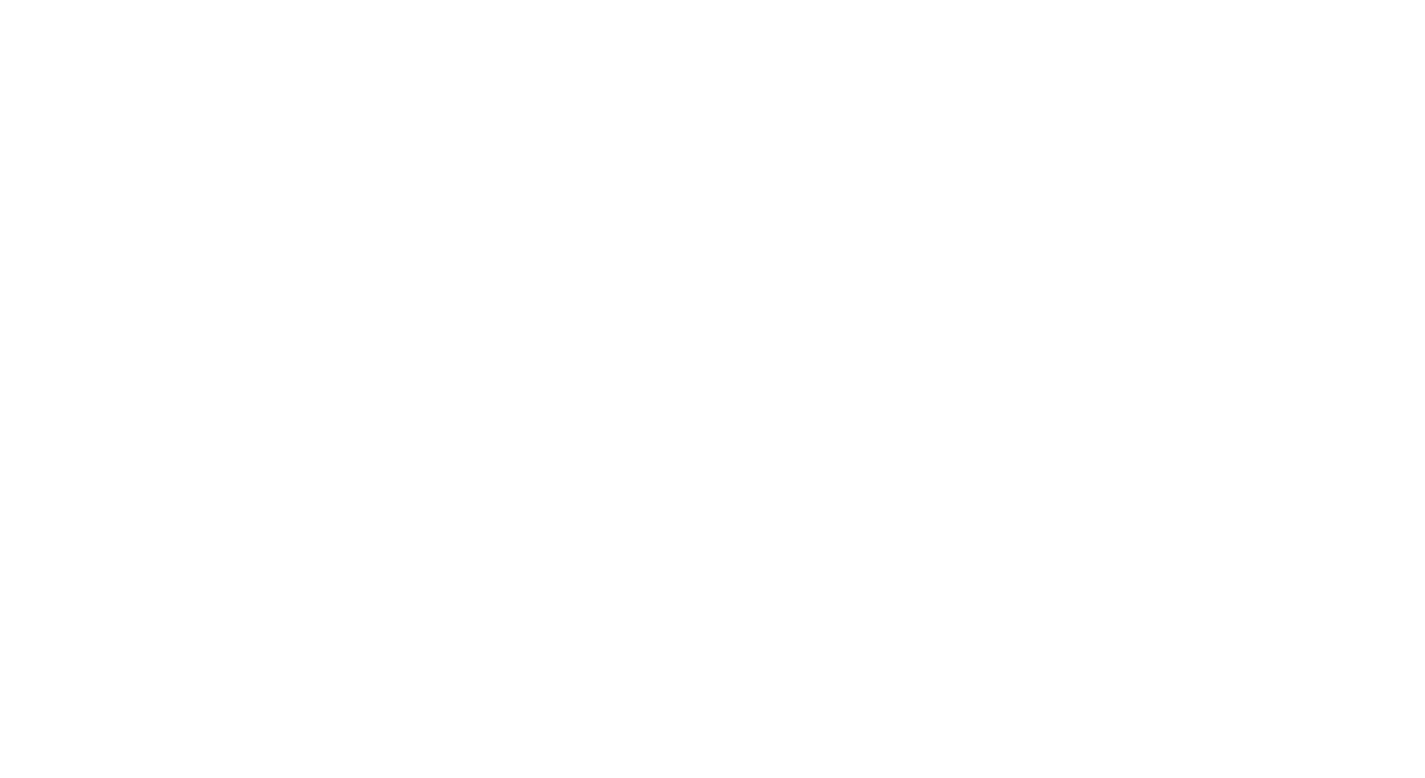 scroll, scrollTop: 0, scrollLeft: 0, axis: both 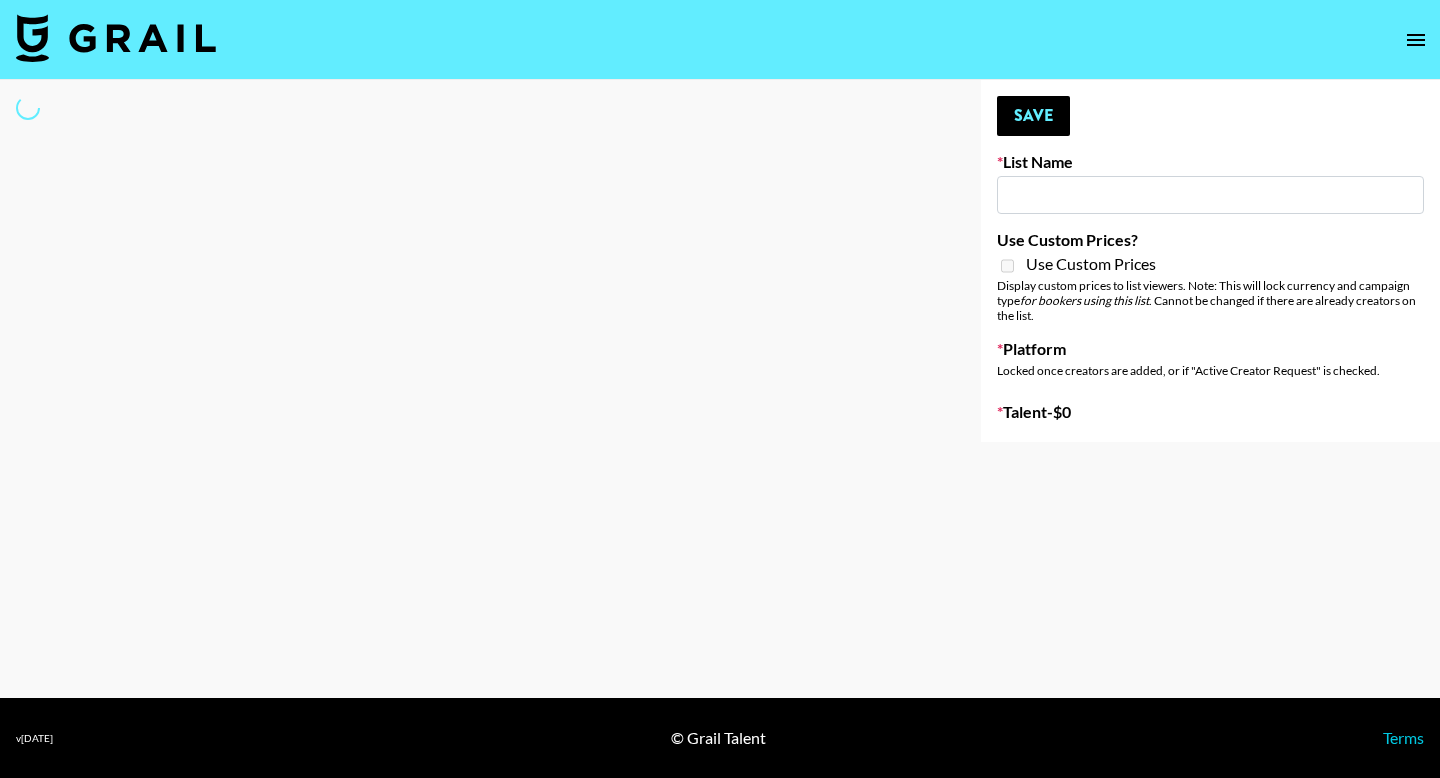 click at bounding box center [1210, 195] 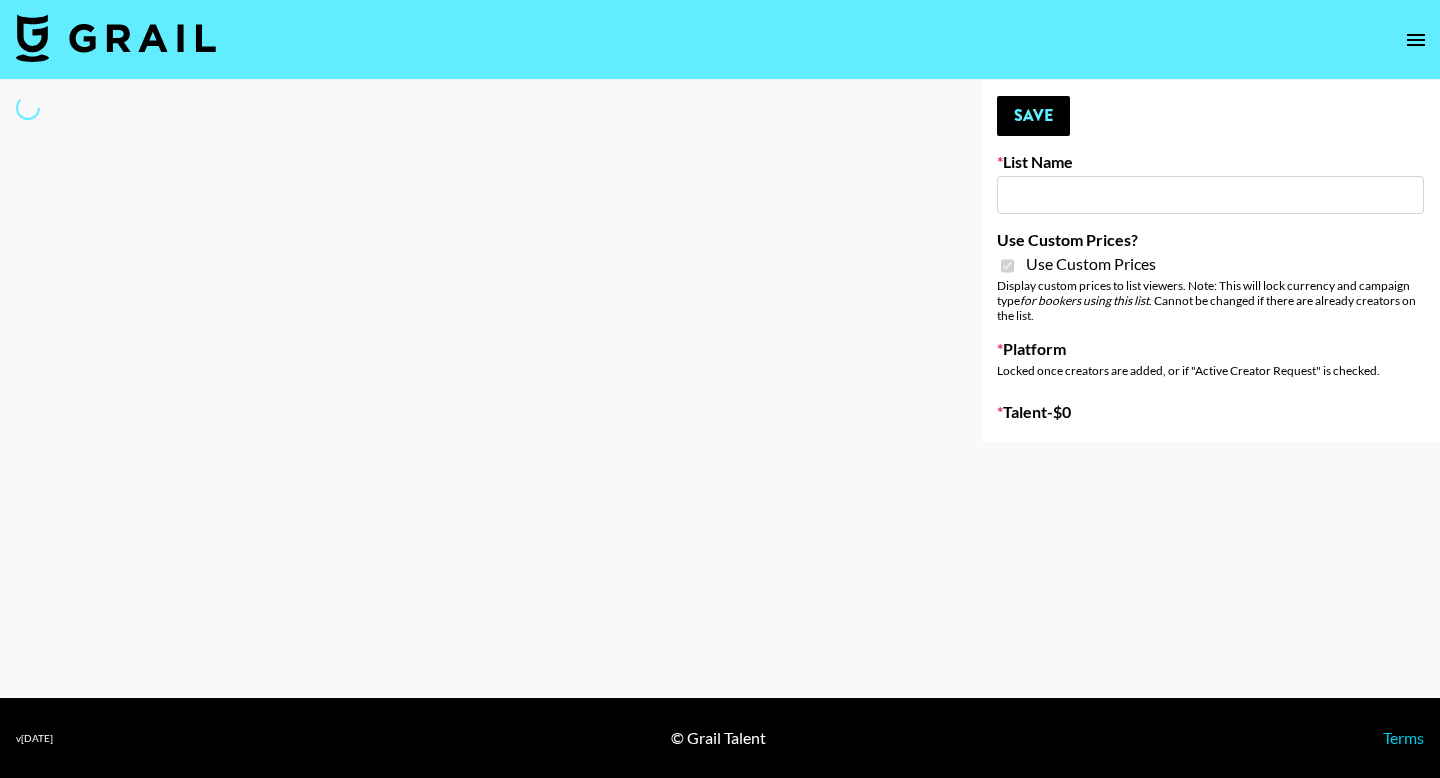 type on "Simple App 18/07" 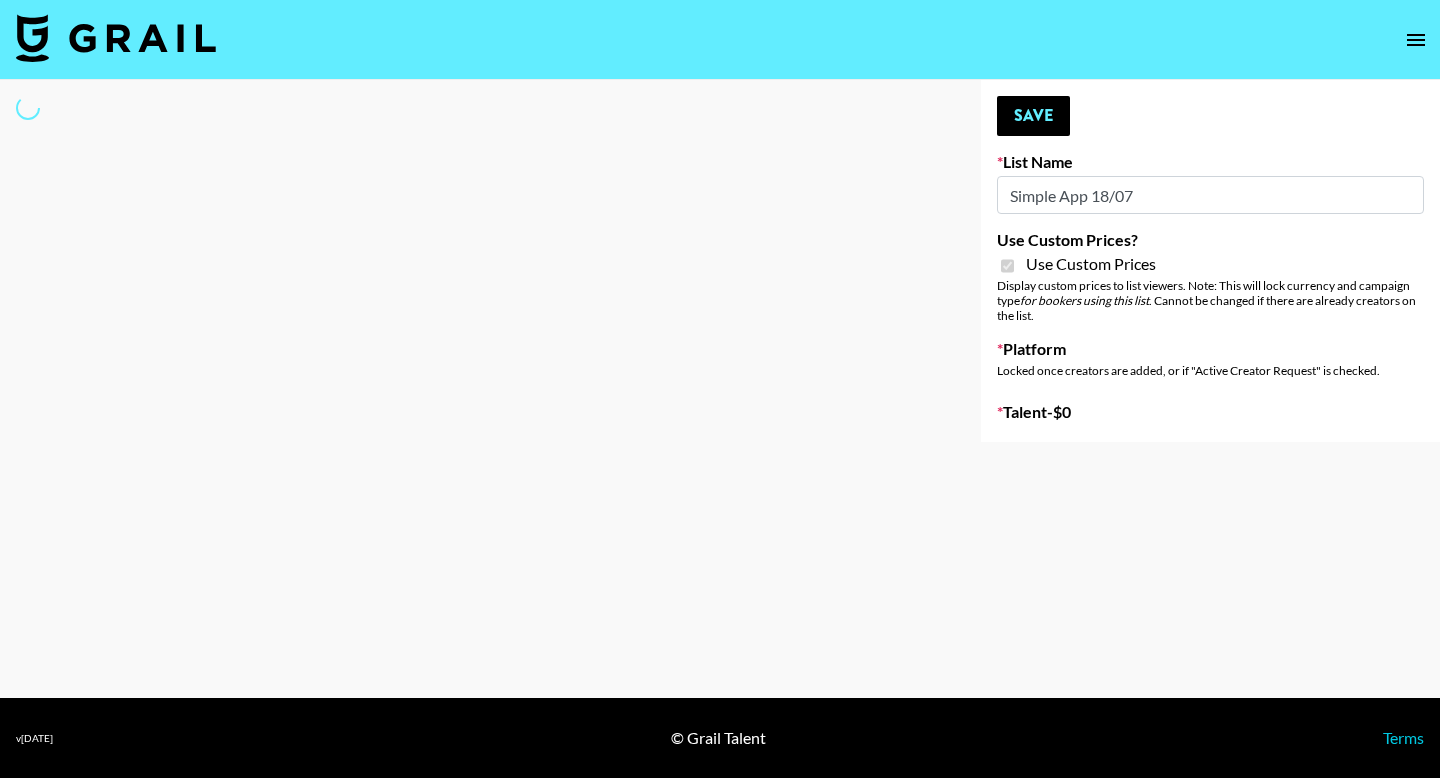 select on "Brand" 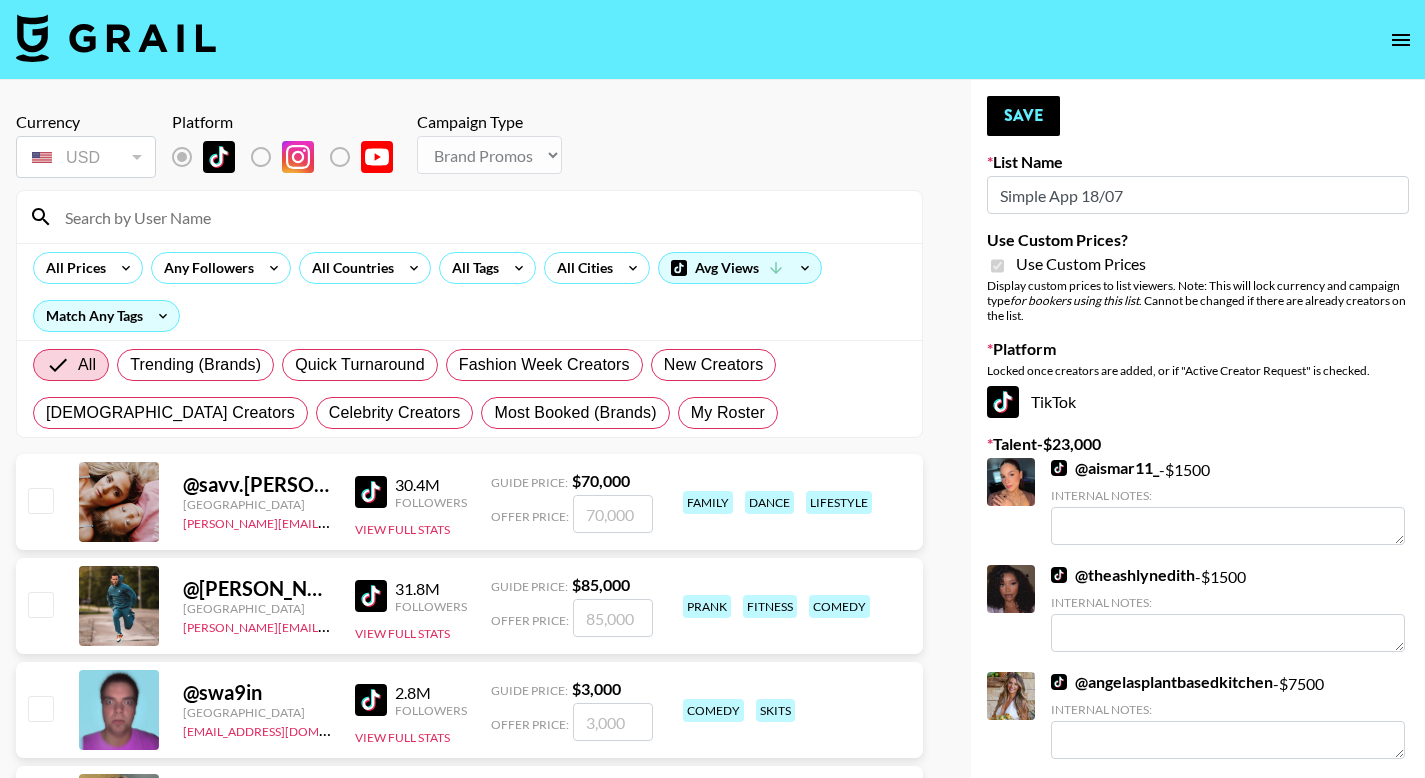 click at bounding box center (481, 217) 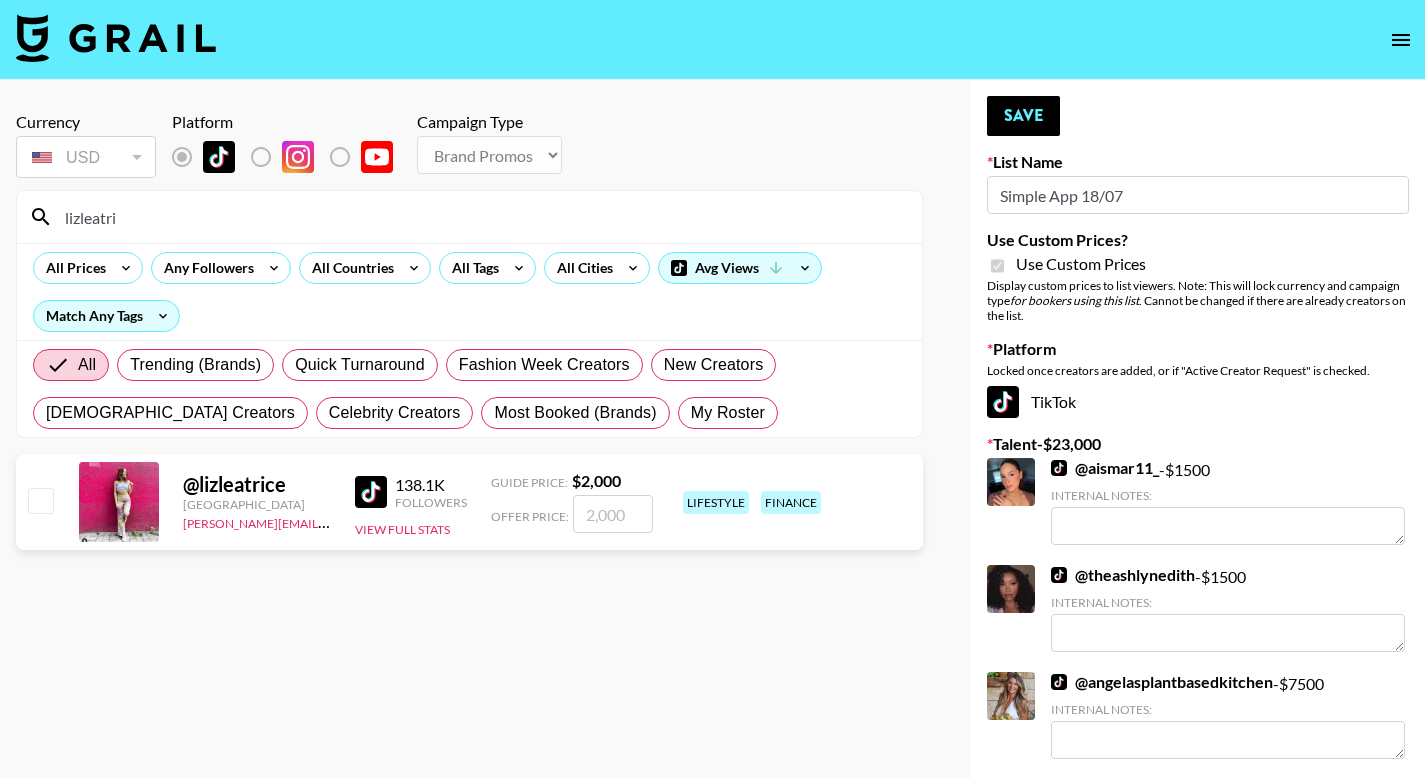 type on "lizleatri" 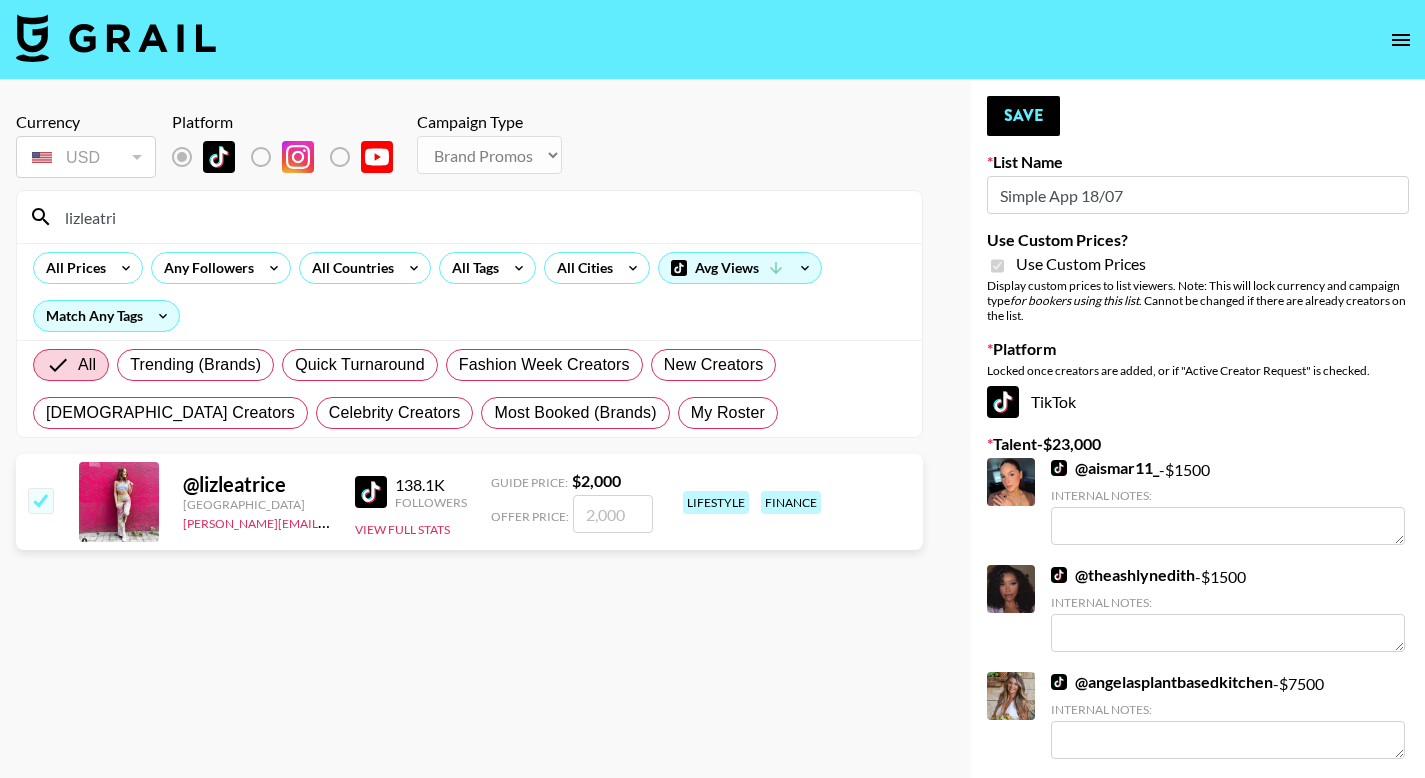checkbox on "true" 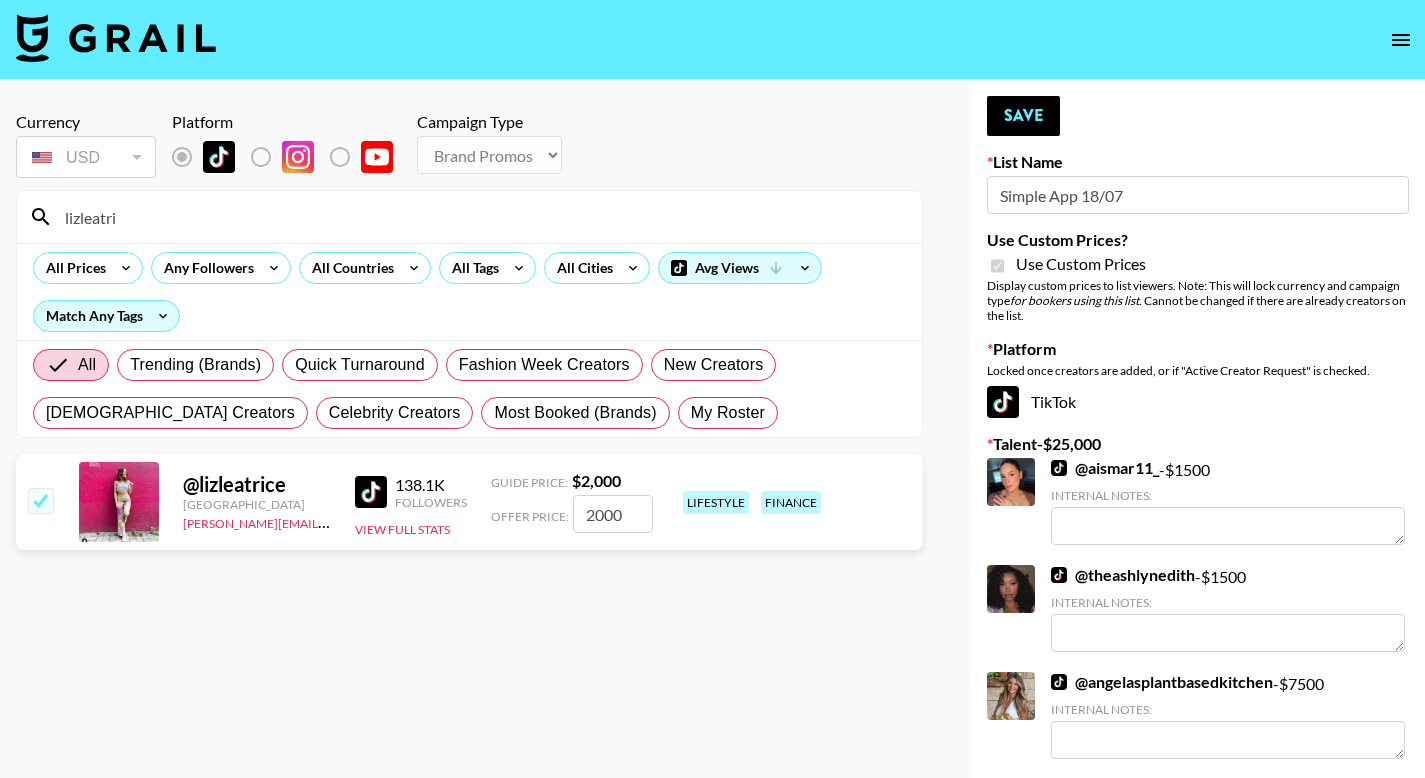 click on "2000" at bounding box center [613, 514] 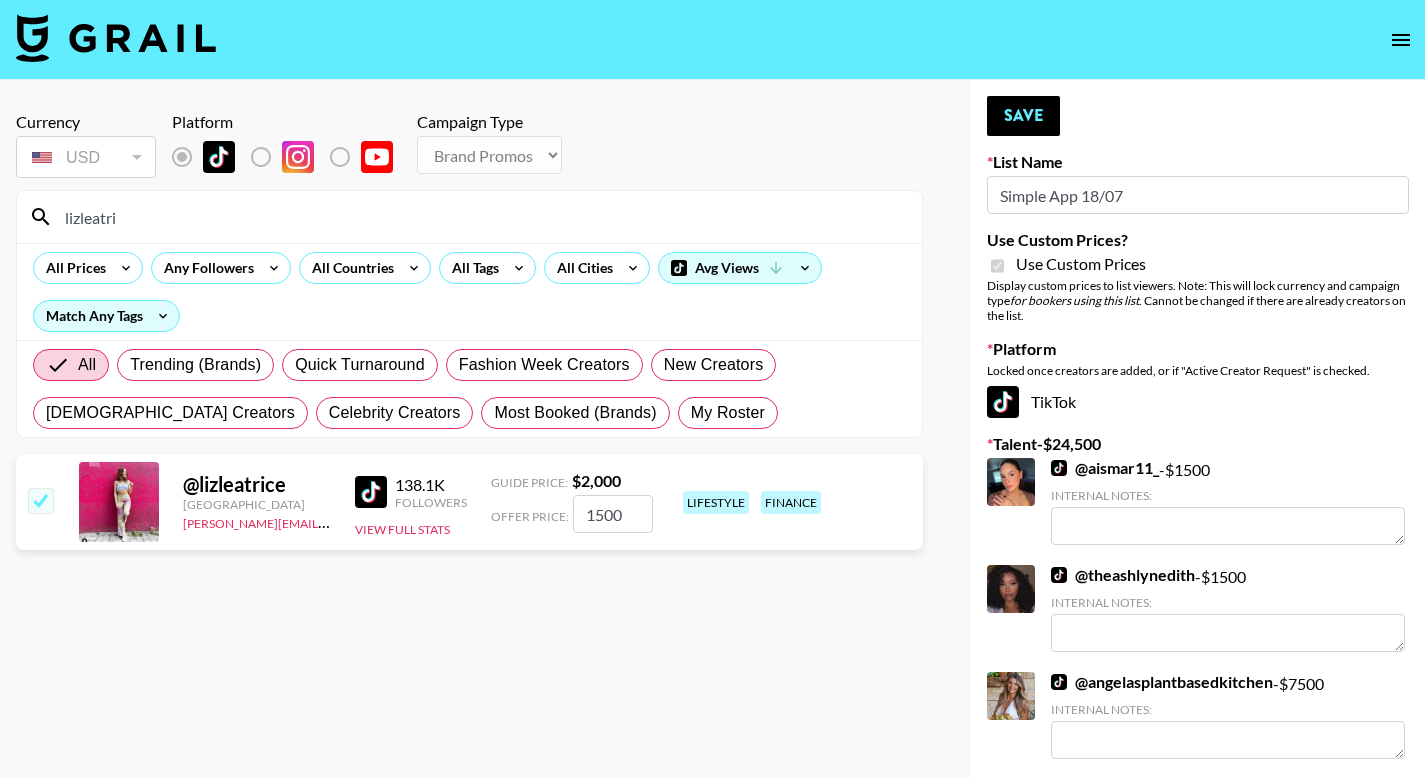 click on "Currency USD USD ​ Platform Campaign Type Choose Type... Song Promos Brand Promos lizleatri All Prices Any Followers All Countries All Tags All Cities Avg Views Match Any Tags All Trending (Brands) Quick Turnaround Fashion Week Creators New Creators LGBTQIA+ Creators Celebrity Creators Most Booked (Brands) My Roster @ lizleatrice France erin.oconnell@grail-talent.com 138.1K Followers View Full Stats Guide Price: $ 2,000 Offer Price: 1500 lifestyle finance" at bounding box center [469, 405] 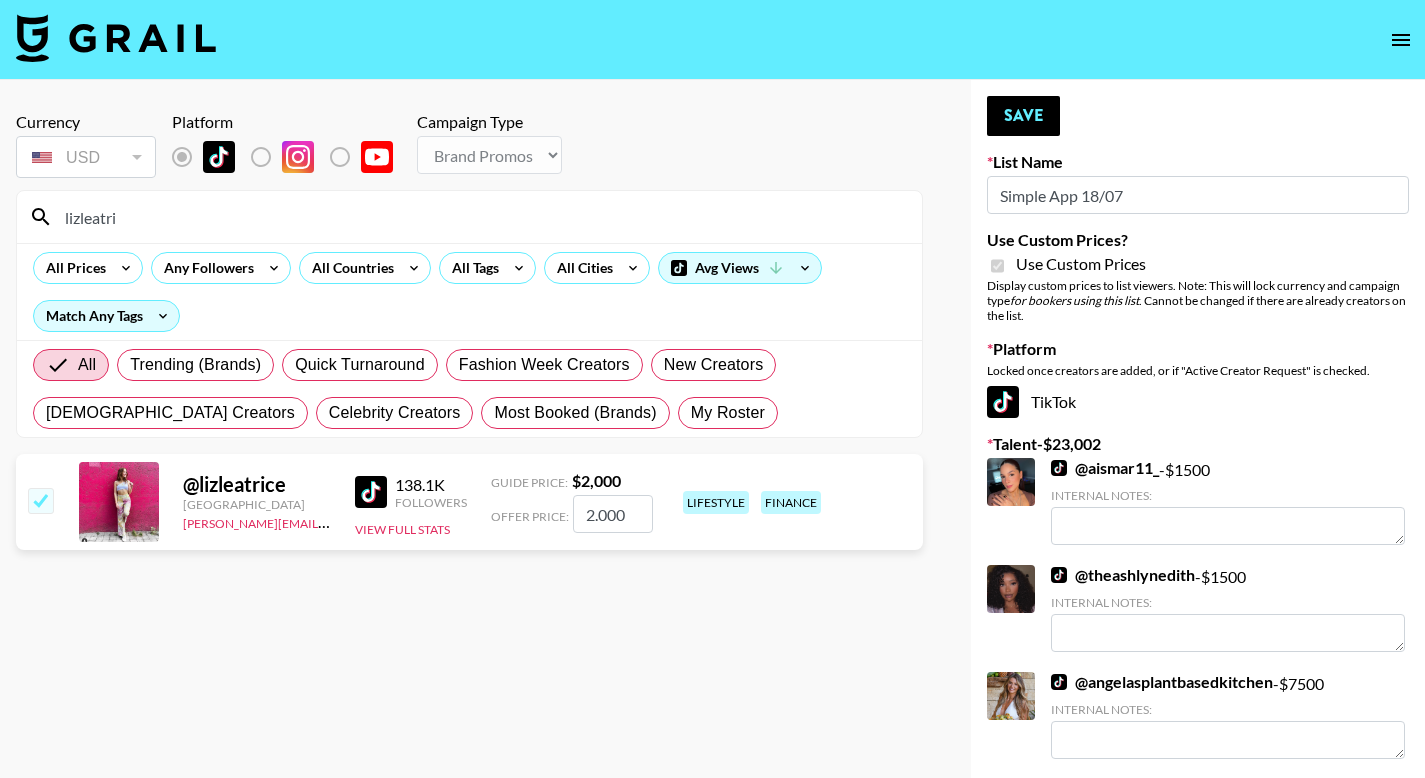 type on "2.000" 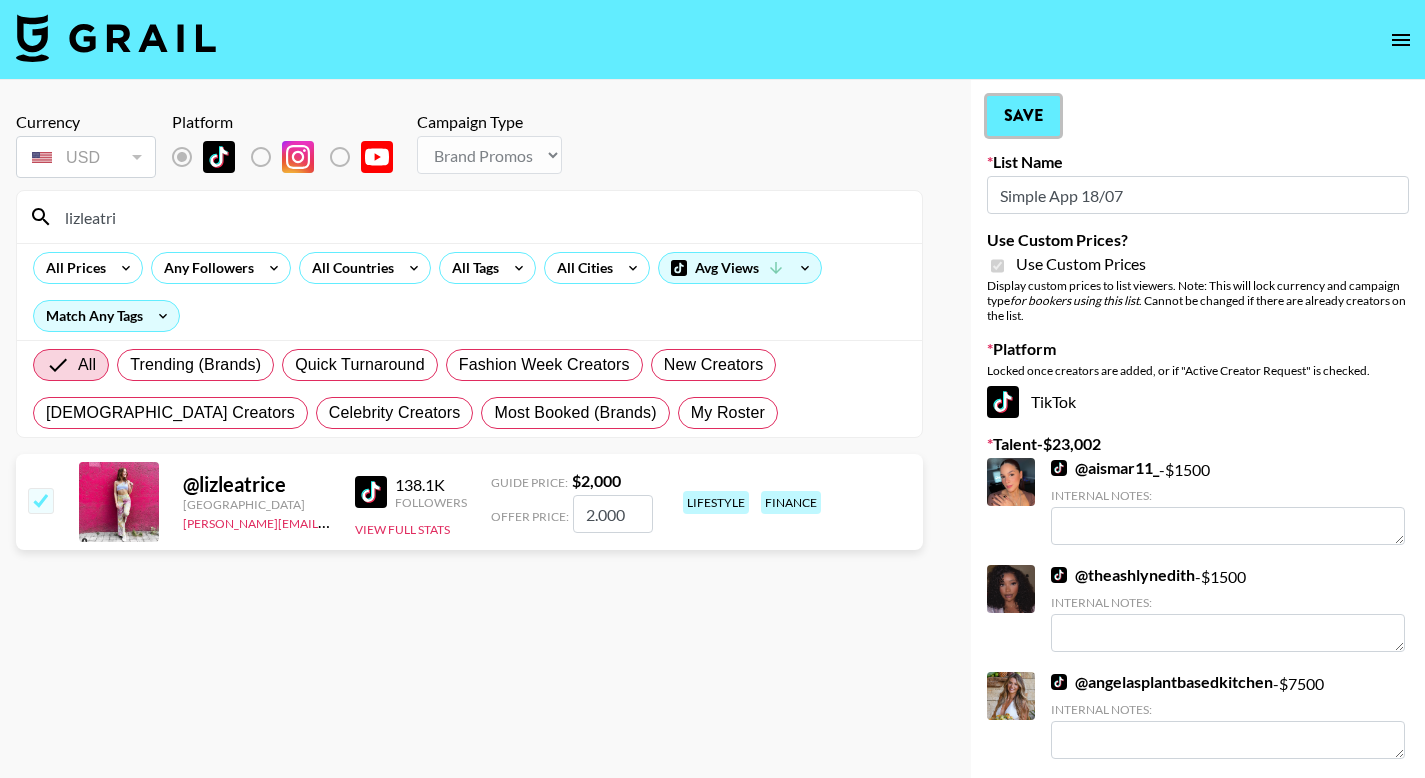 click on "Save" at bounding box center [1023, 116] 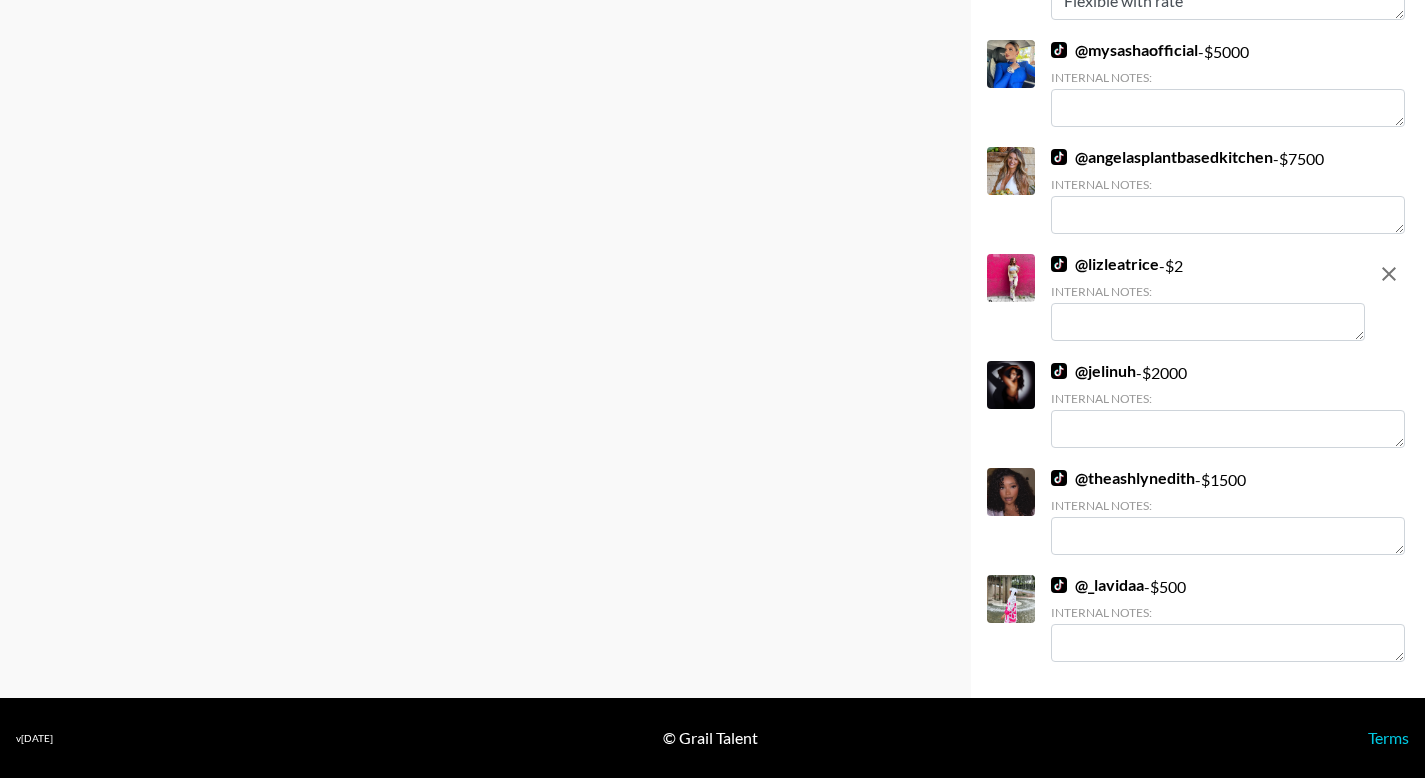 scroll, scrollTop: 799, scrollLeft: 0, axis: vertical 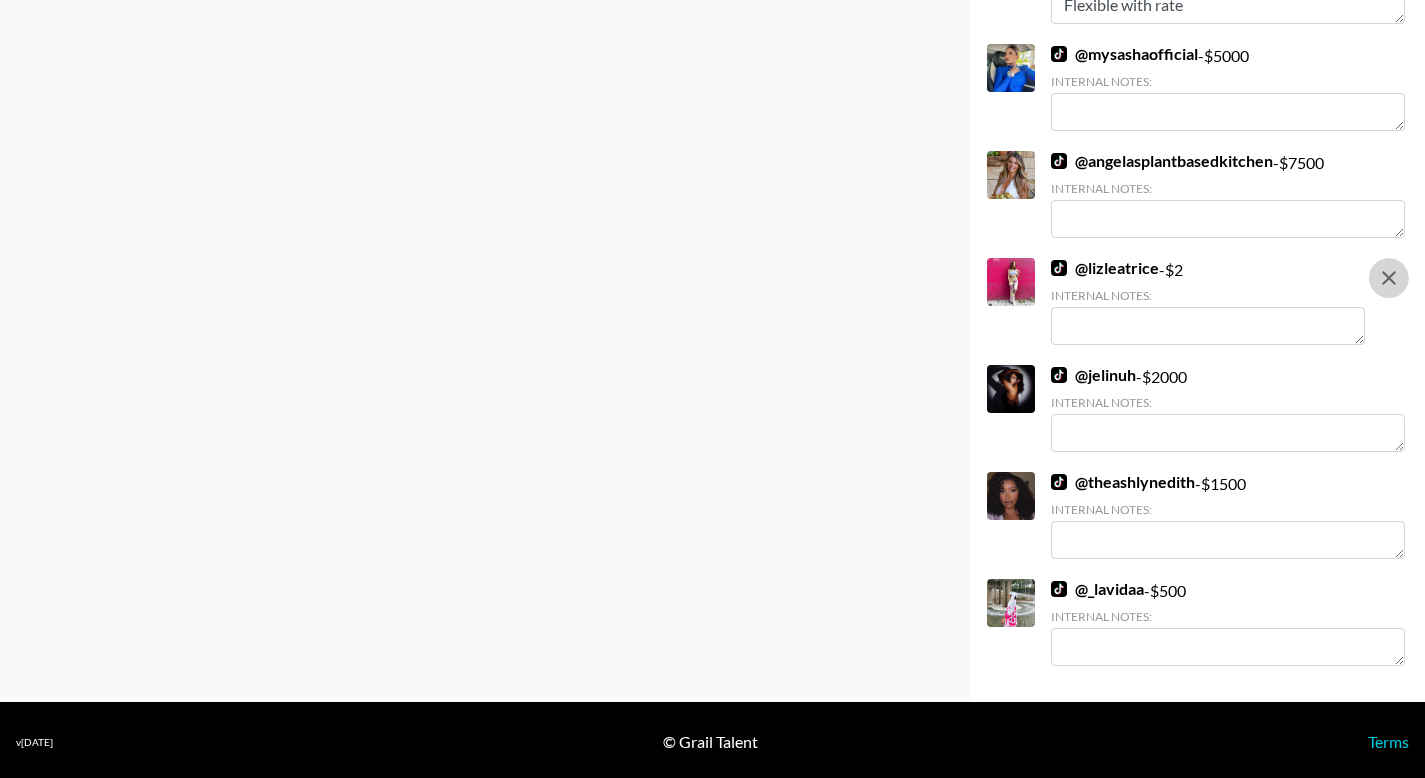 click 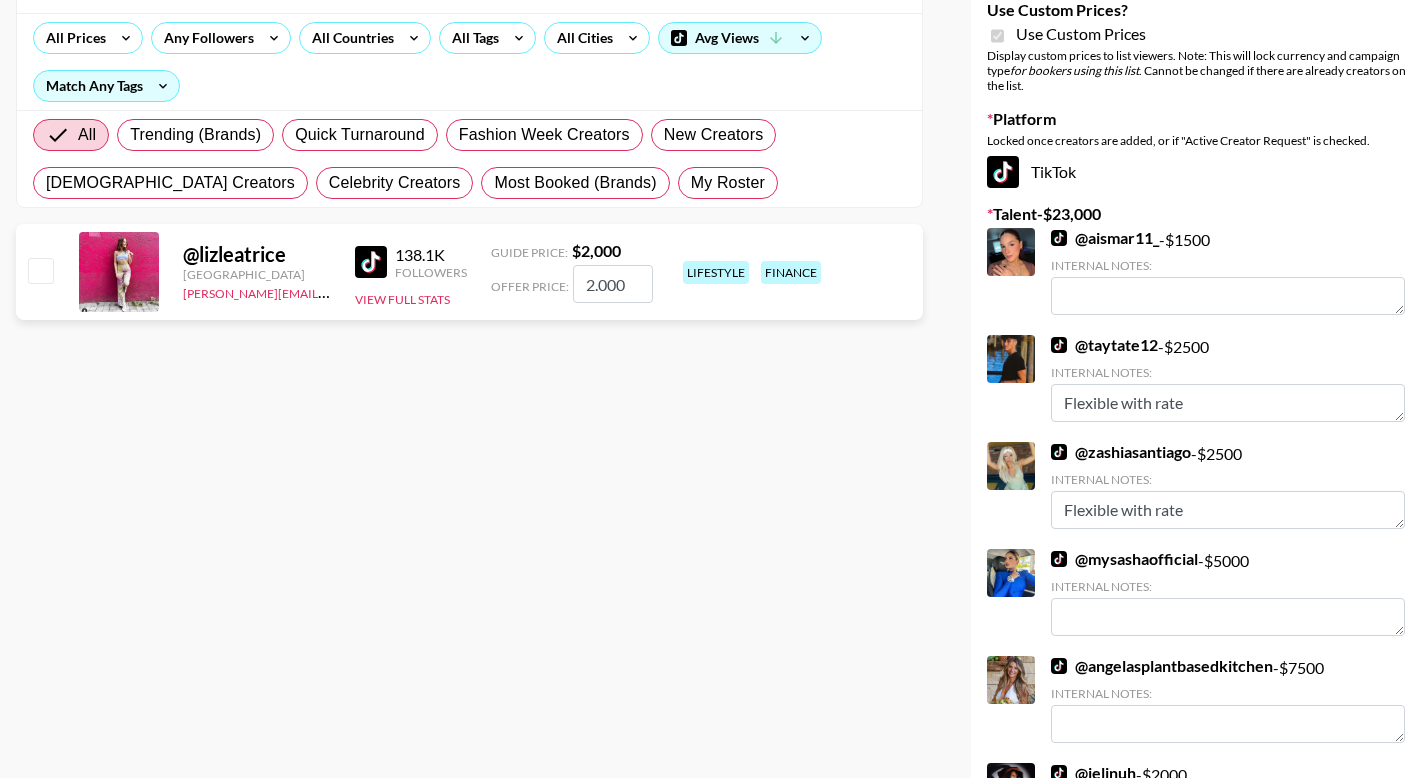 scroll, scrollTop: 228, scrollLeft: 0, axis: vertical 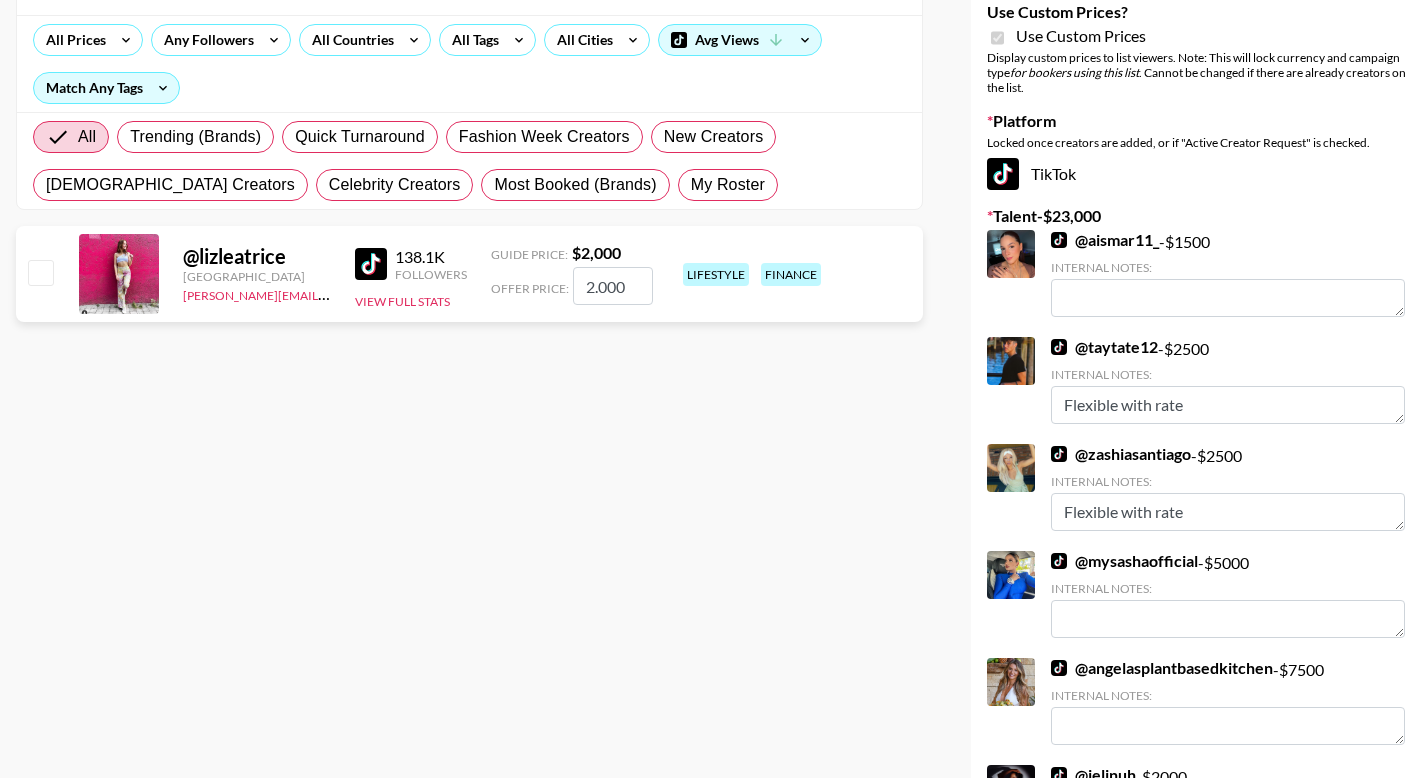 click on "2.000" at bounding box center [613, 286] 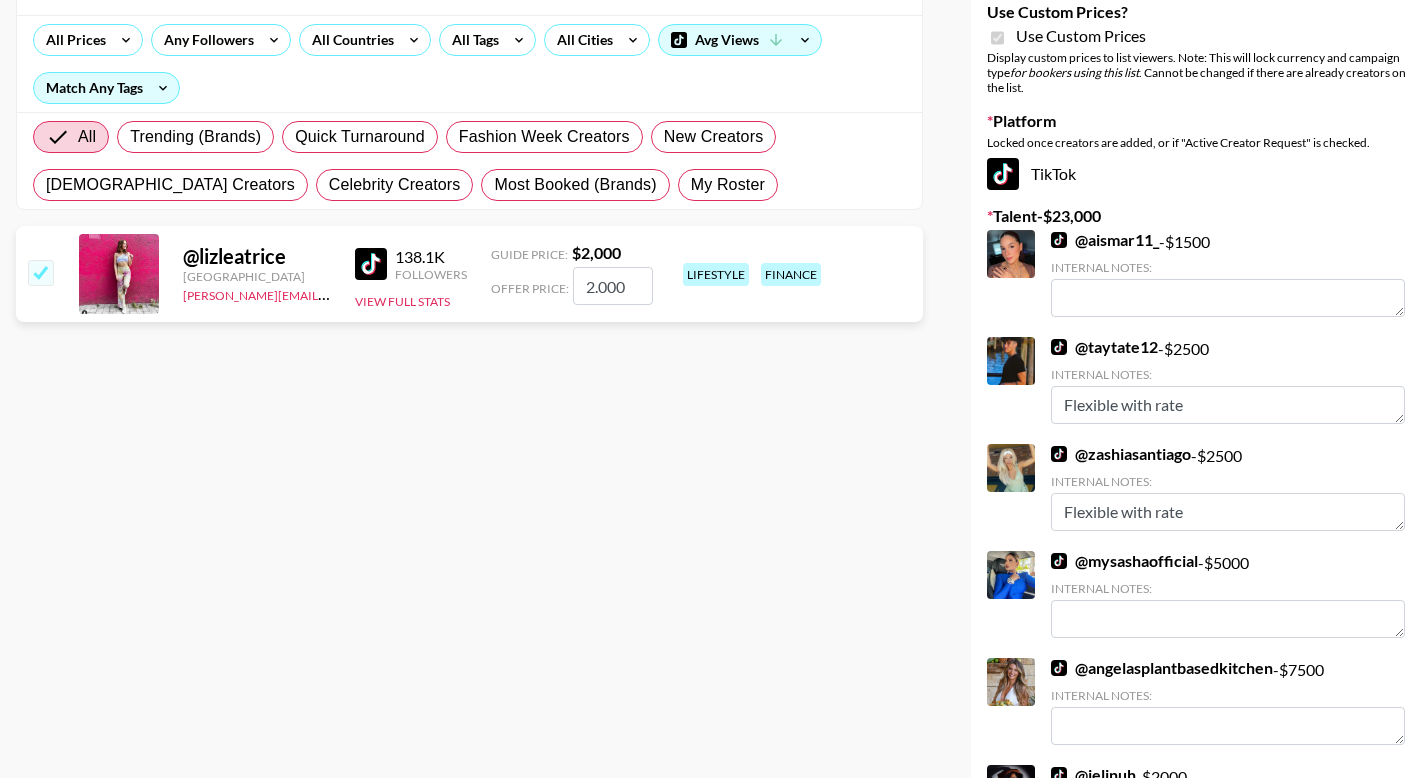 checkbox on "true" 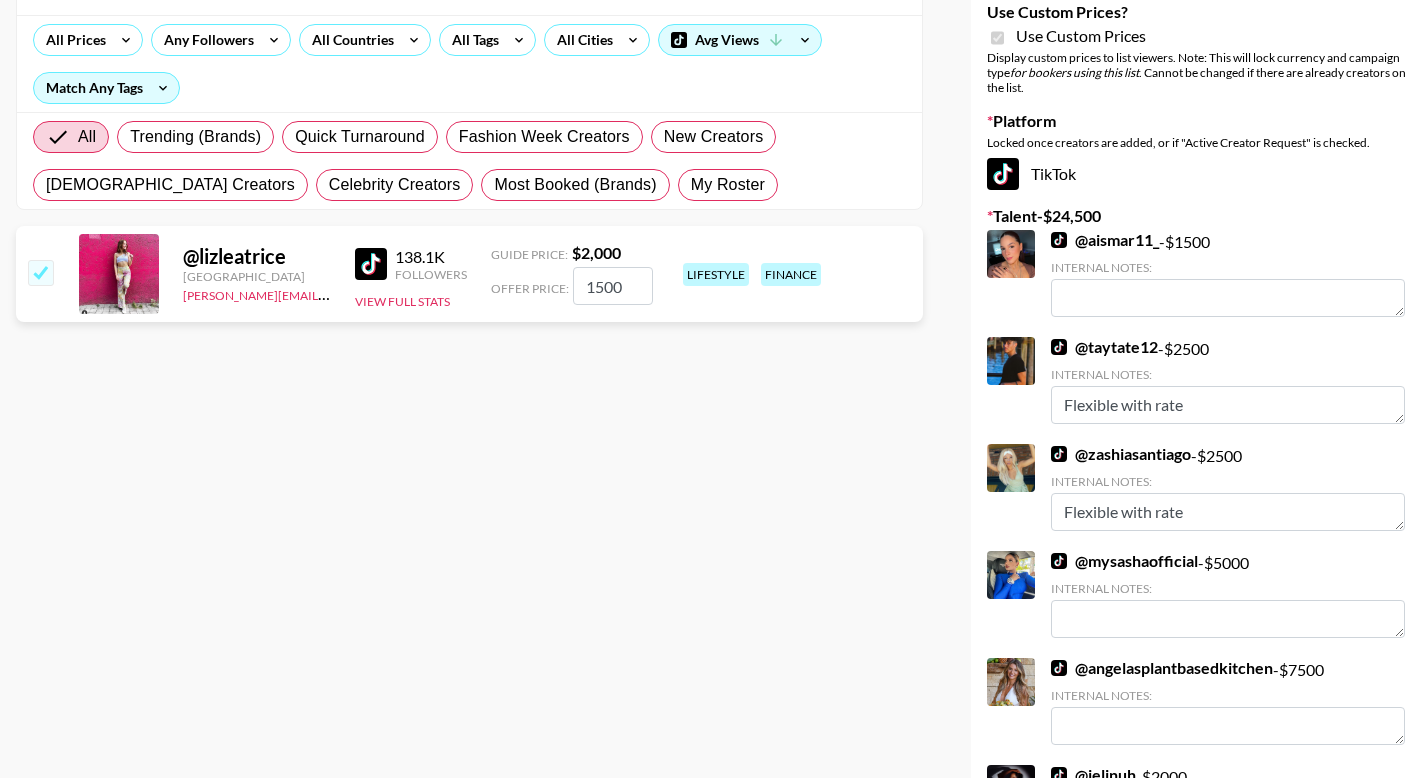 type on "1500" 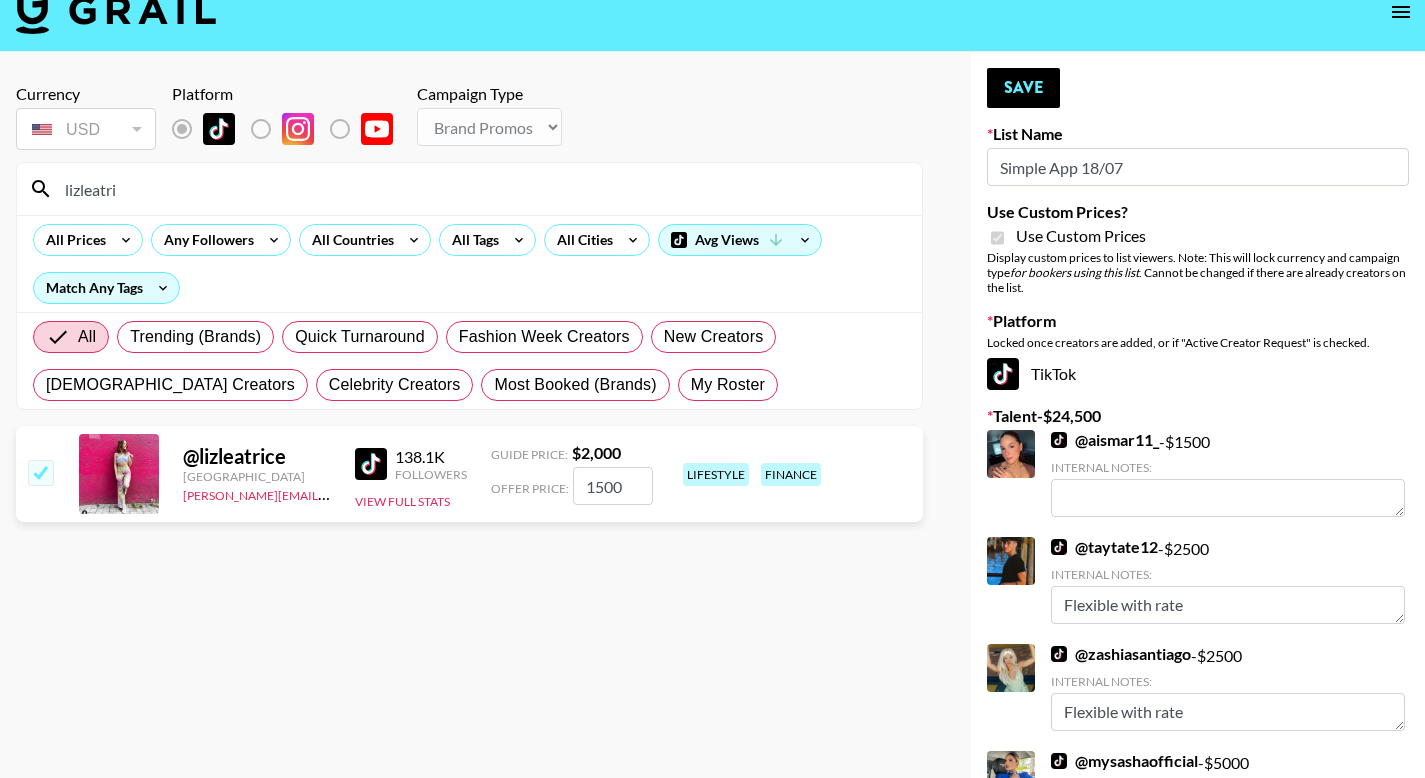 scroll, scrollTop: 0, scrollLeft: 0, axis: both 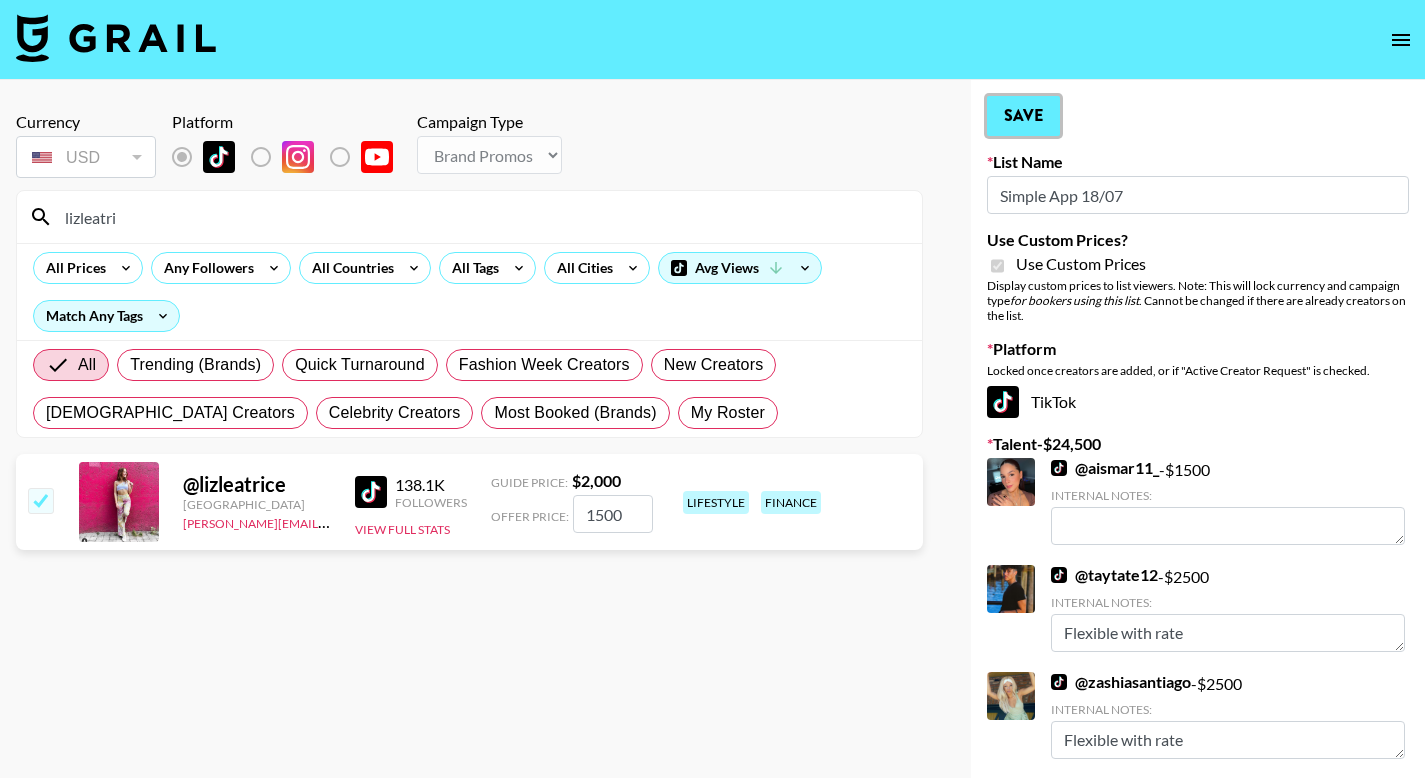 click on "Save" at bounding box center [1023, 116] 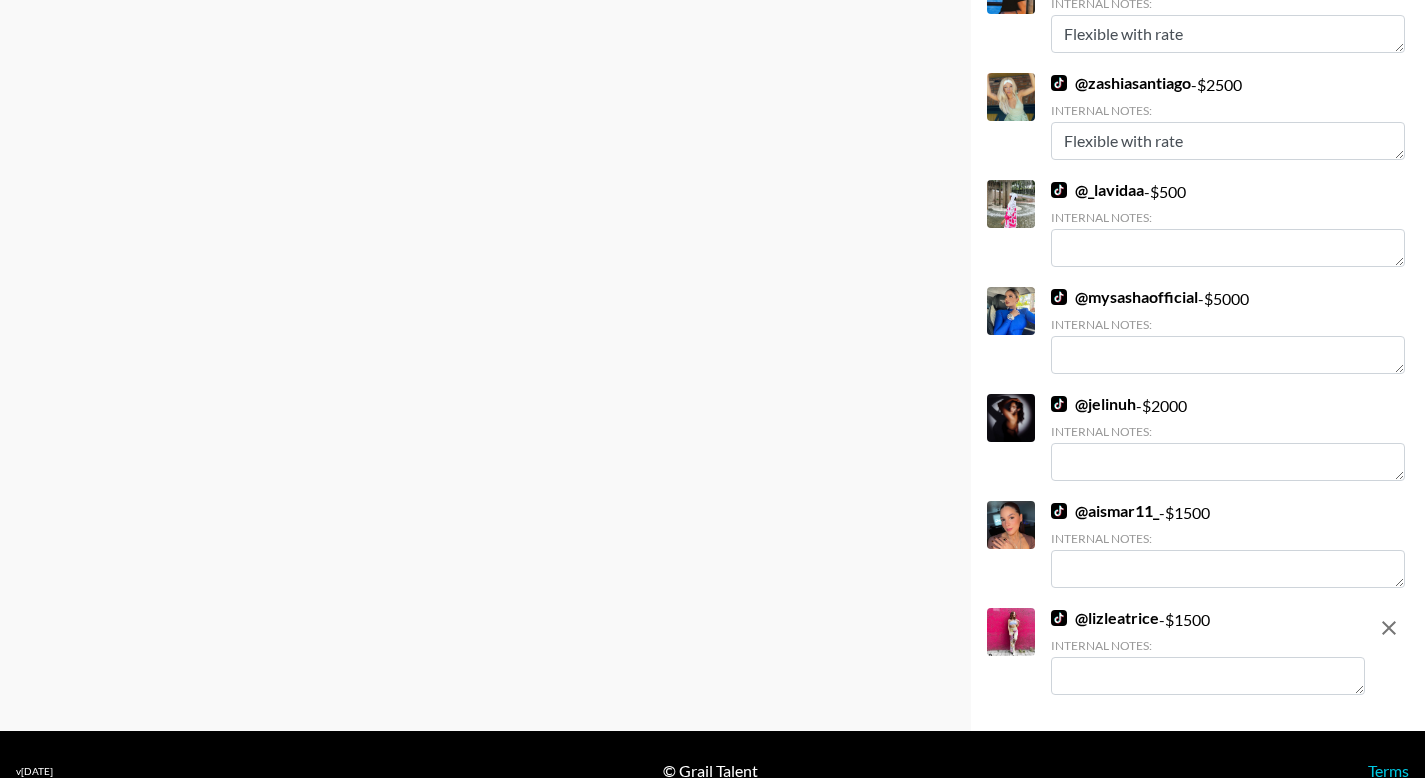 scroll, scrollTop: 803, scrollLeft: 0, axis: vertical 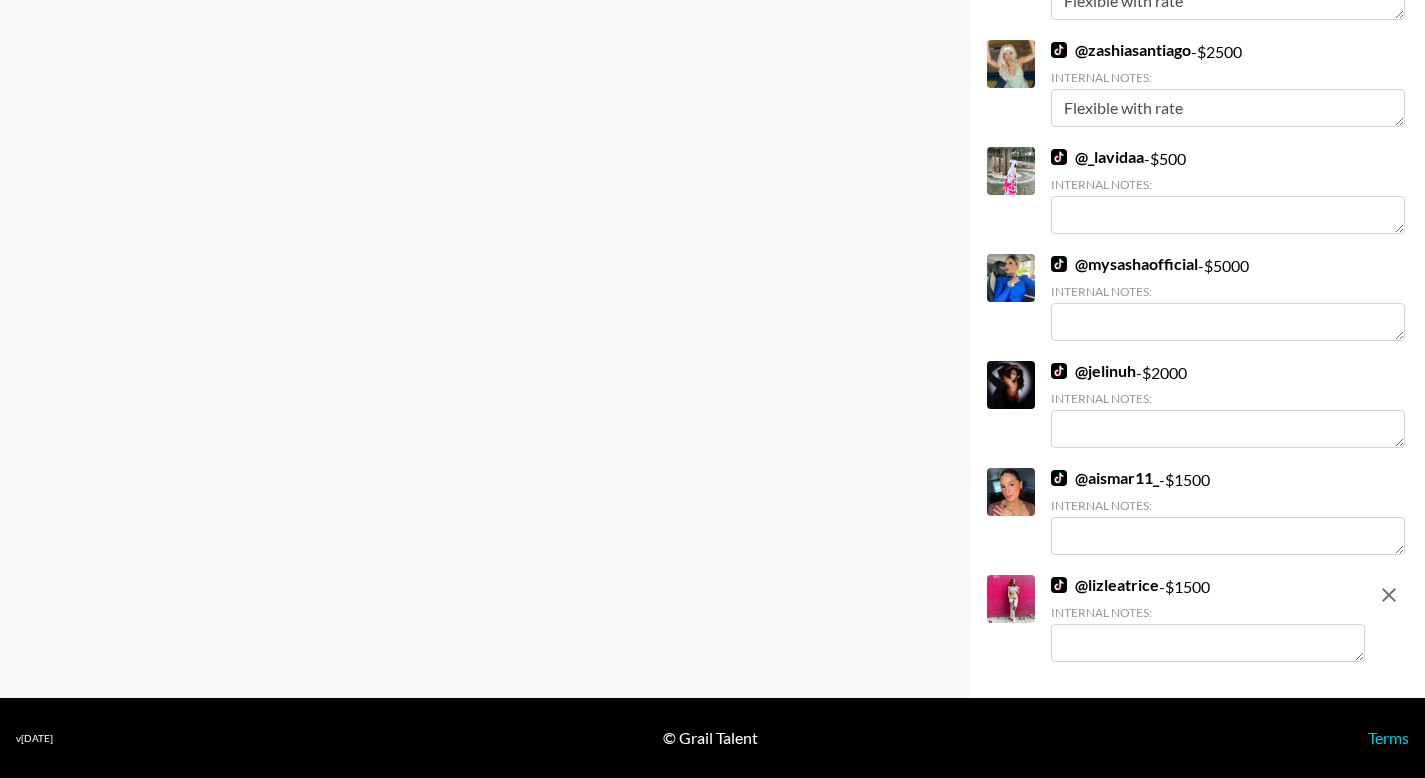 click at bounding box center [1208, 643] 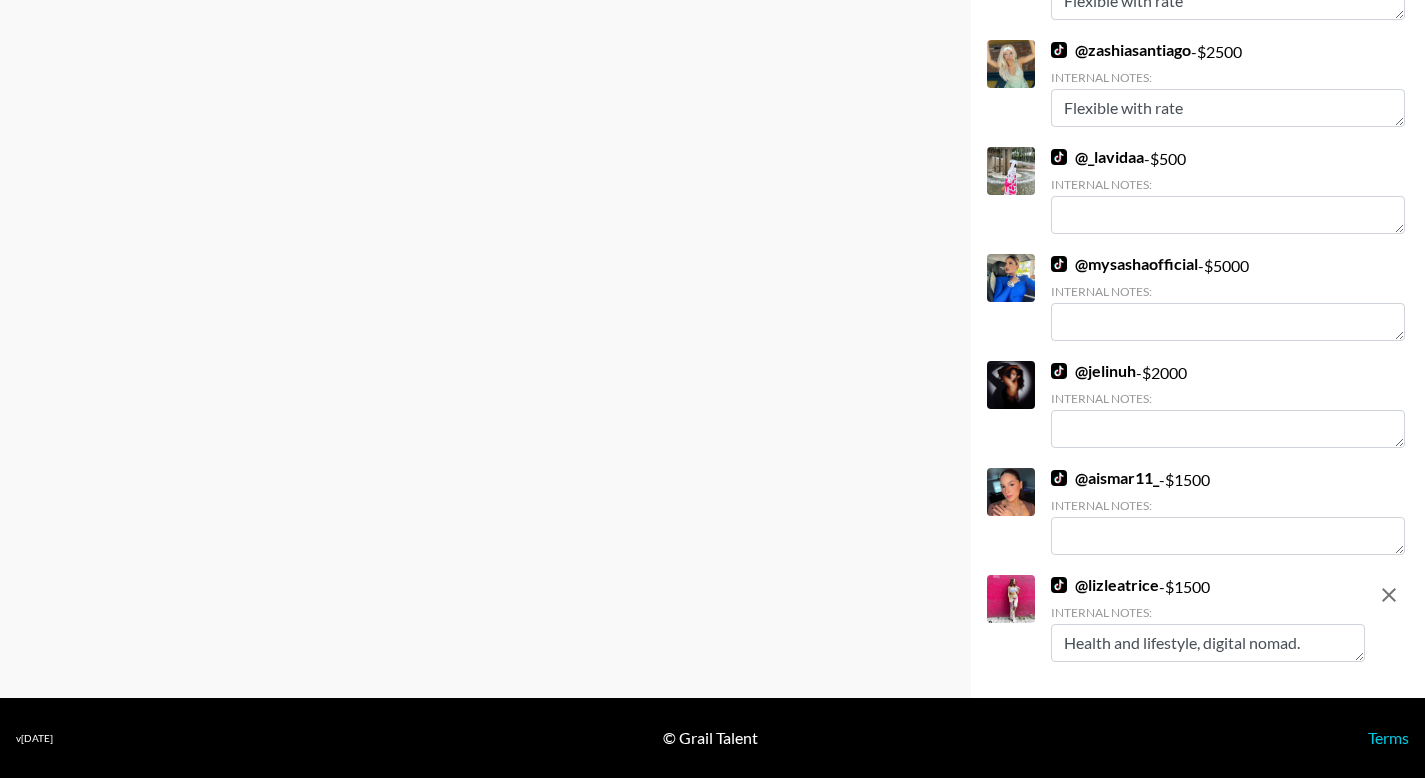 scroll, scrollTop: 0, scrollLeft: 0, axis: both 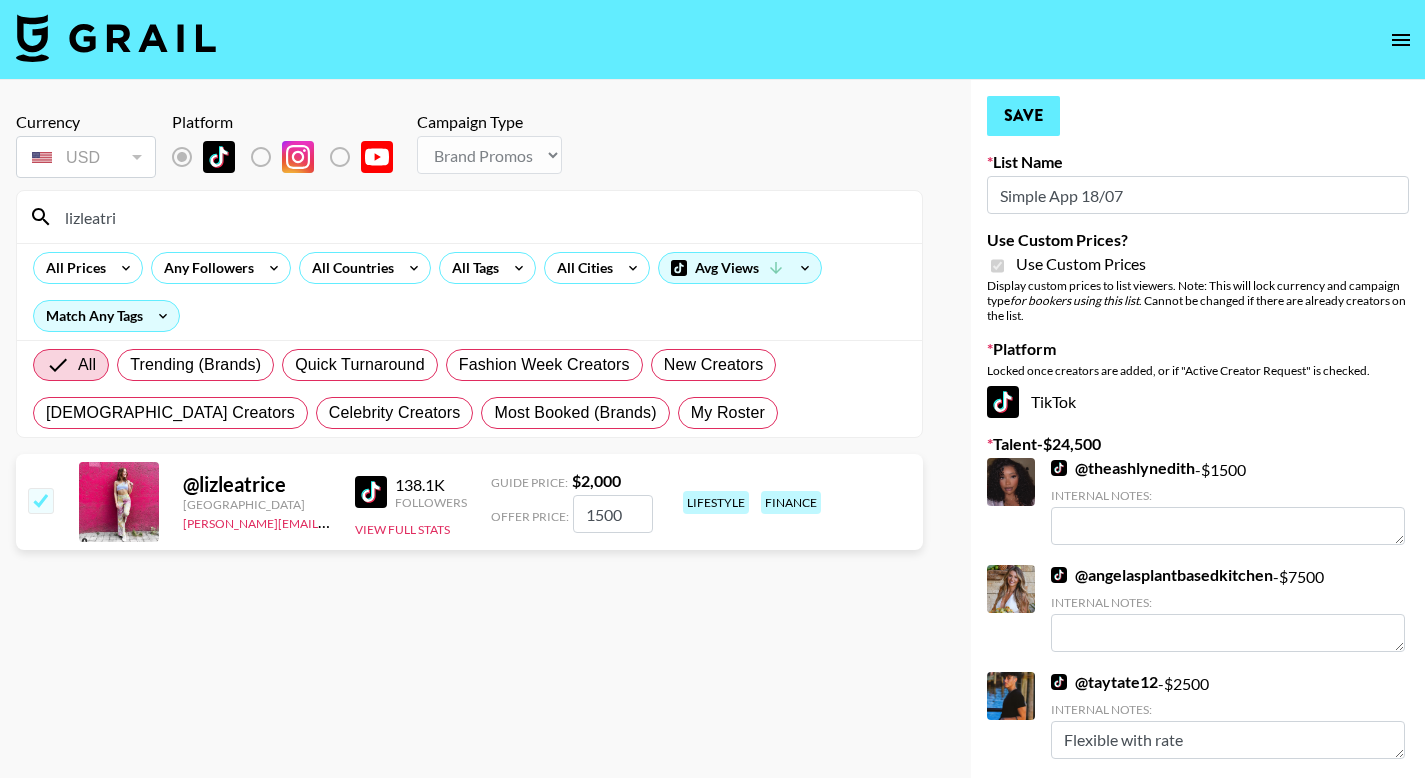 type on "Health and lifestyle, digital nomad." 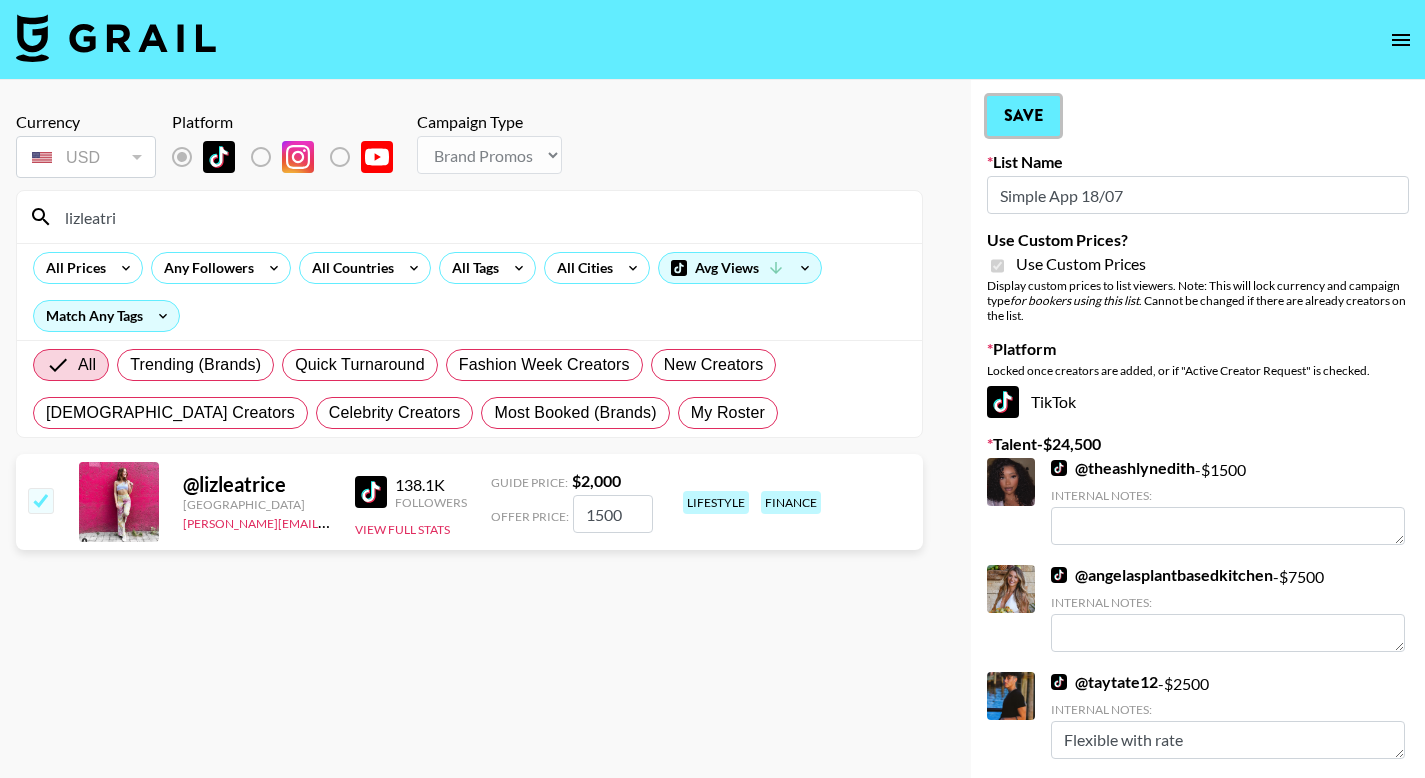 click on "Save" at bounding box center (1023, 116) 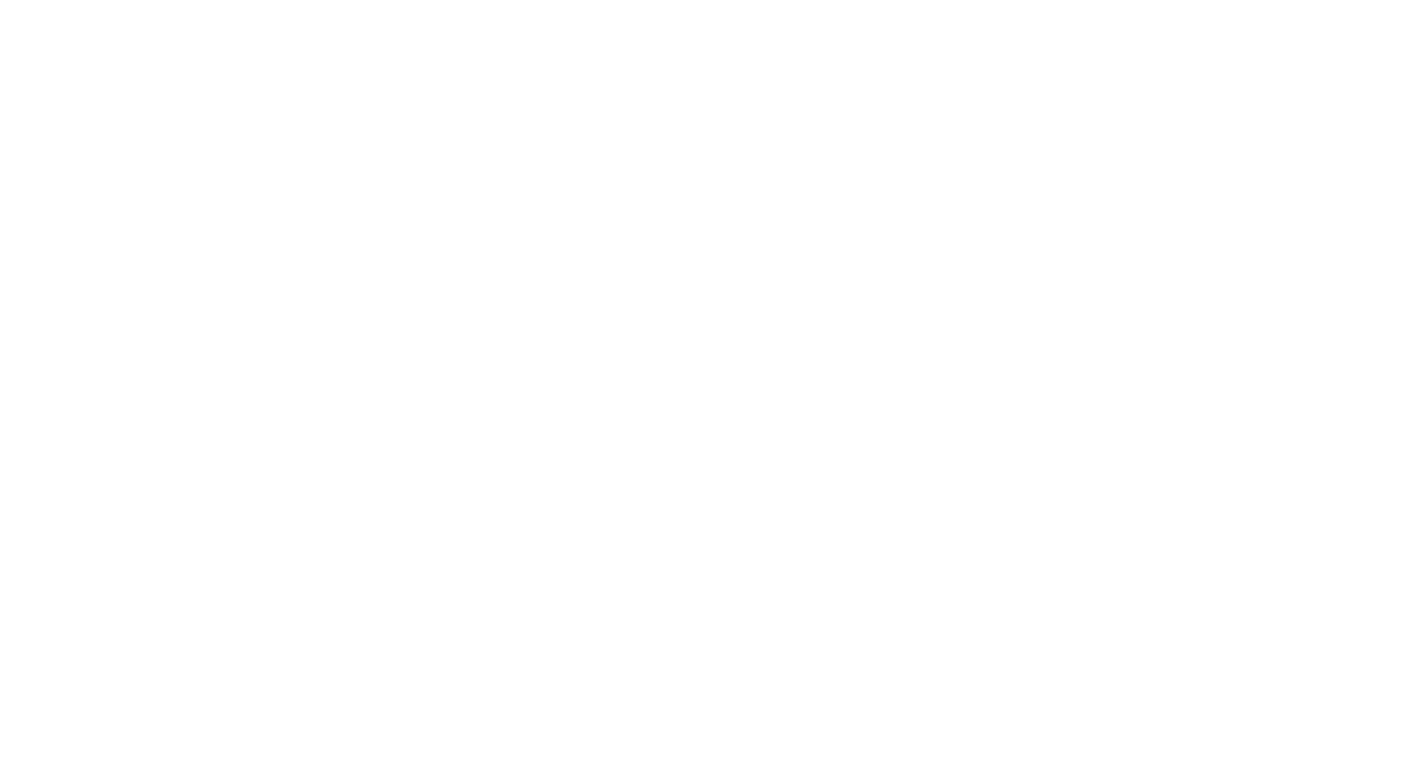 scroll, scrollTop: 0, scrollLeft: 0, axis: both 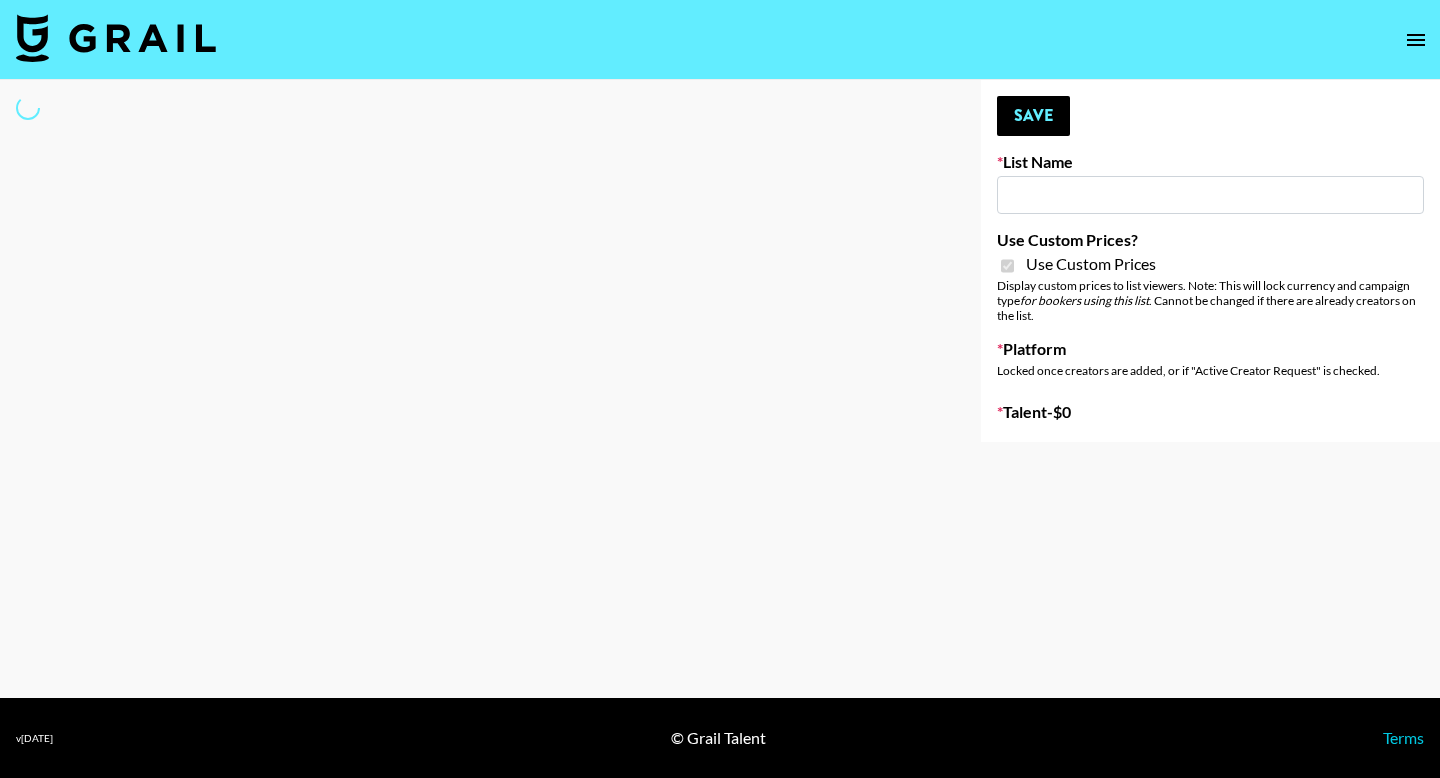 type on "[PERSON_NAME] Appliances" 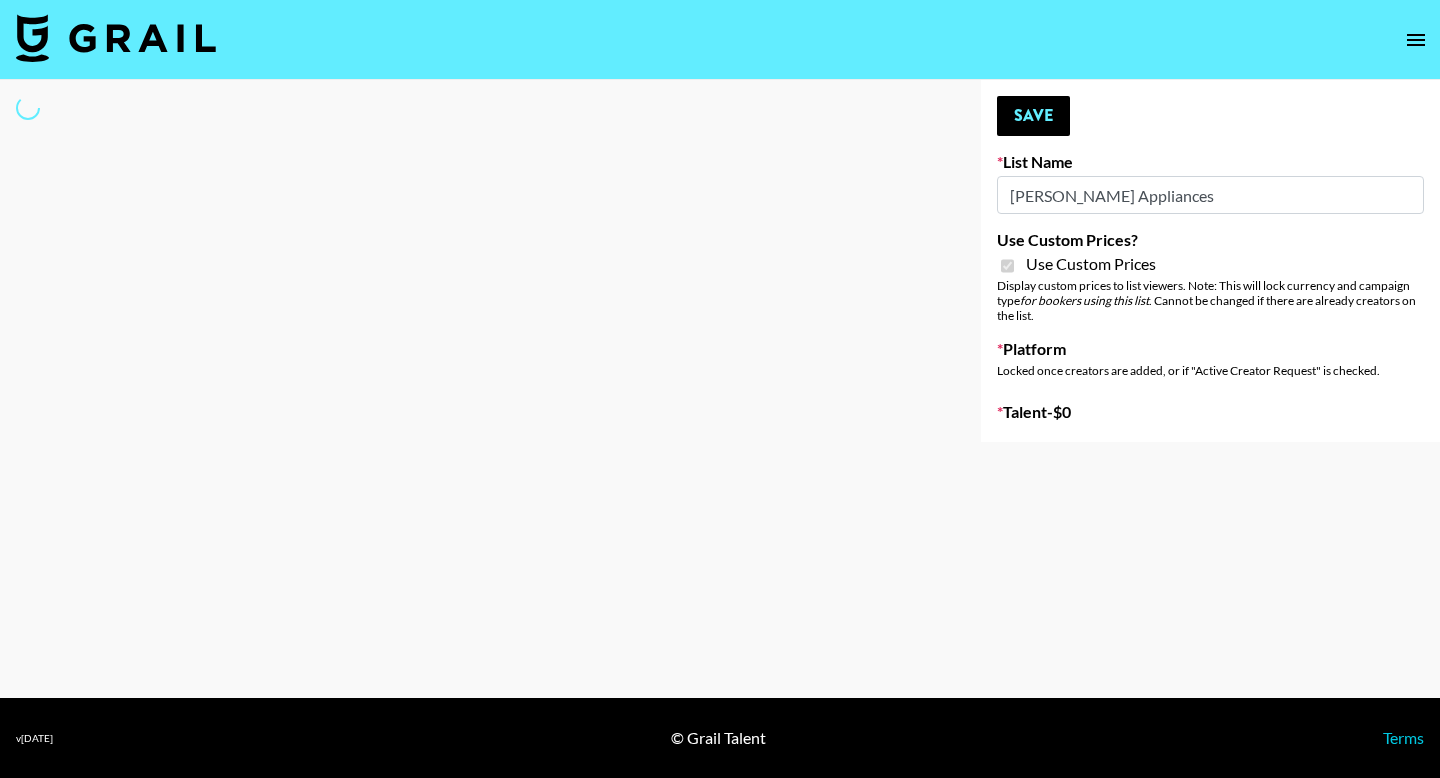 select on "Brand" 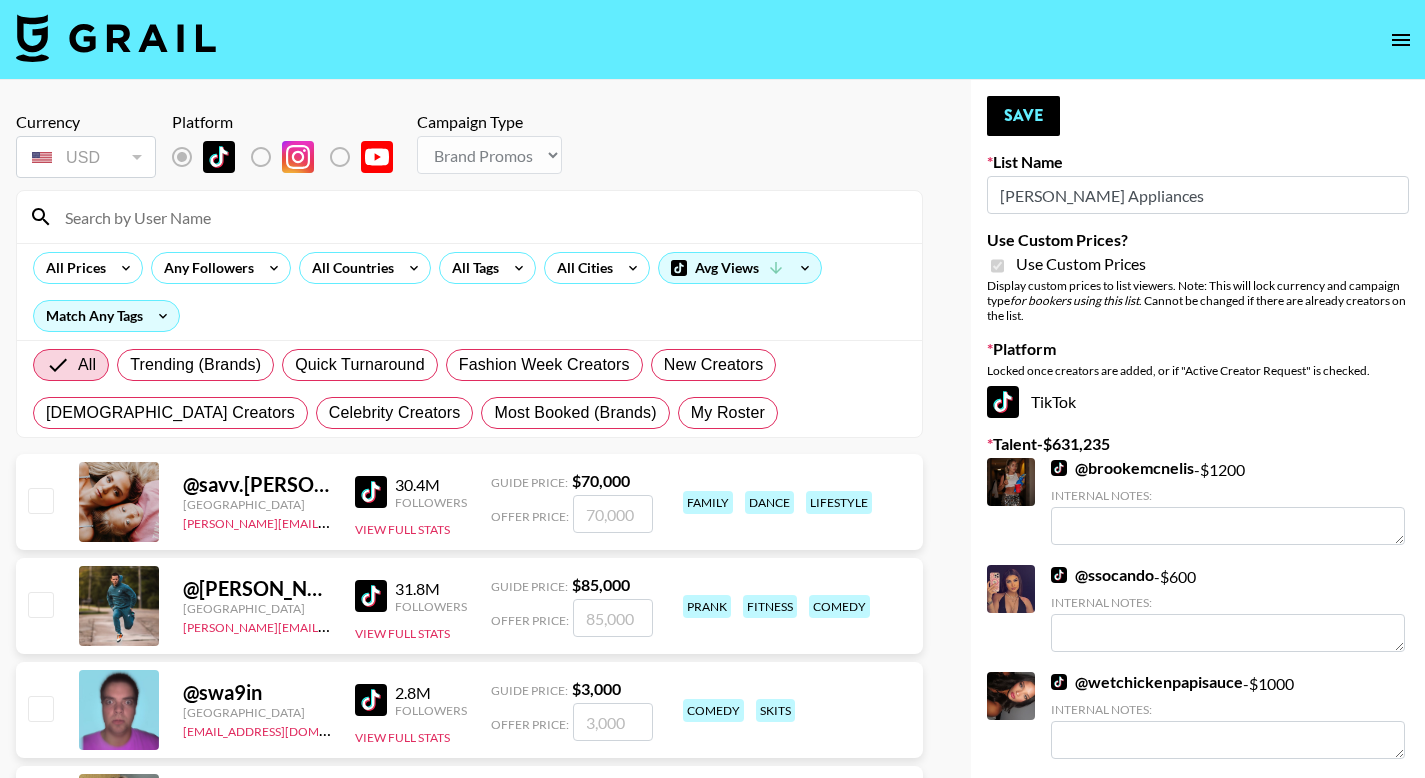 click at bounding box center (481, 217) 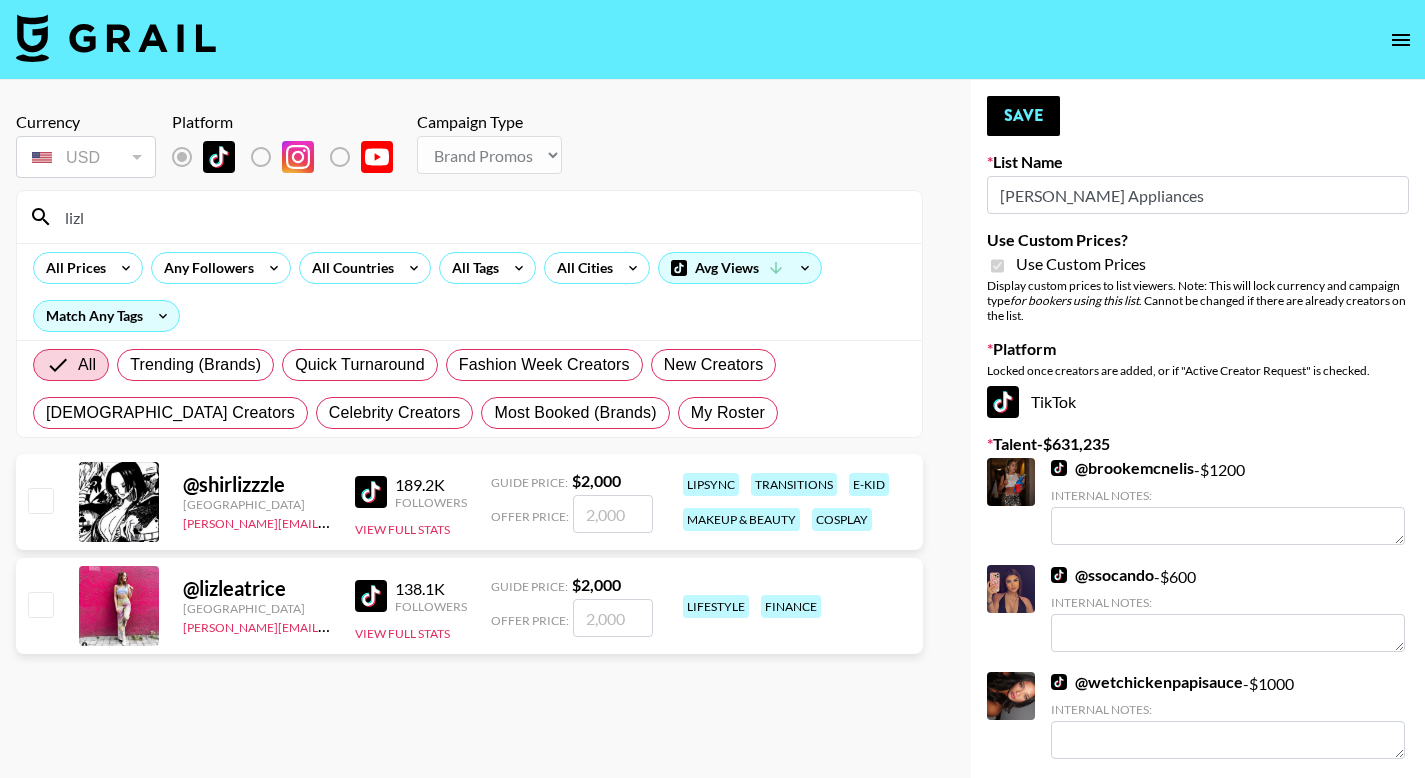 type on "lizl" 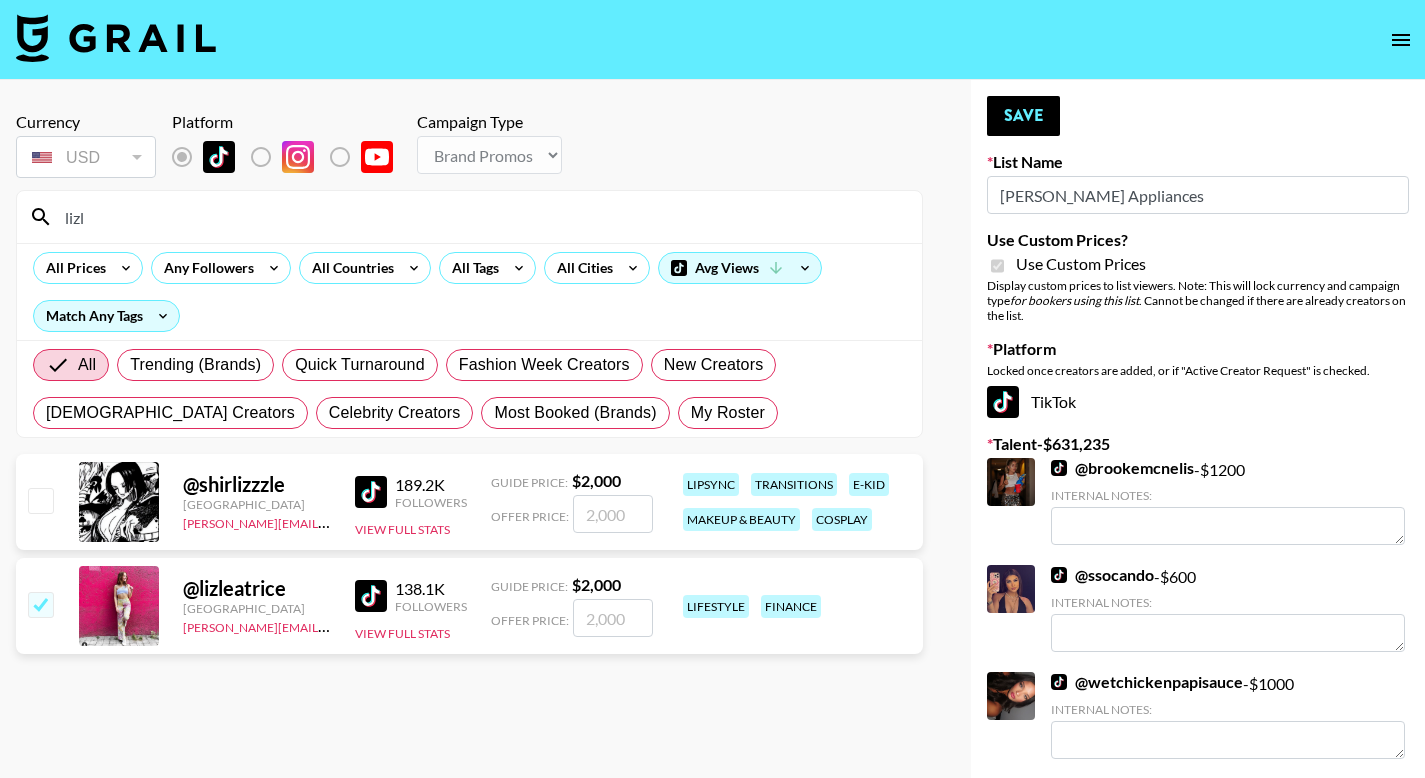 checkbox on "true" 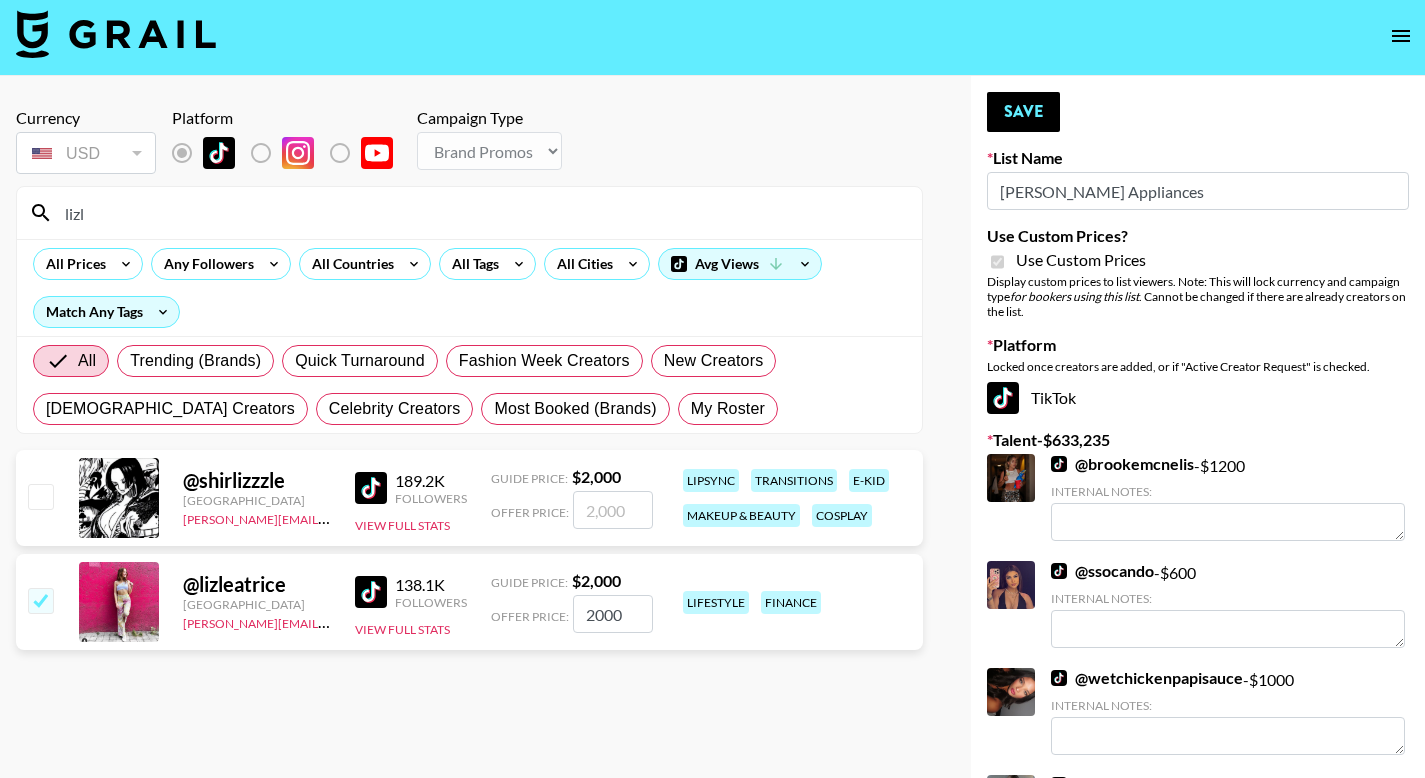 scroll, scrollTop: 31, scrollLeft: 0, axis: vertical 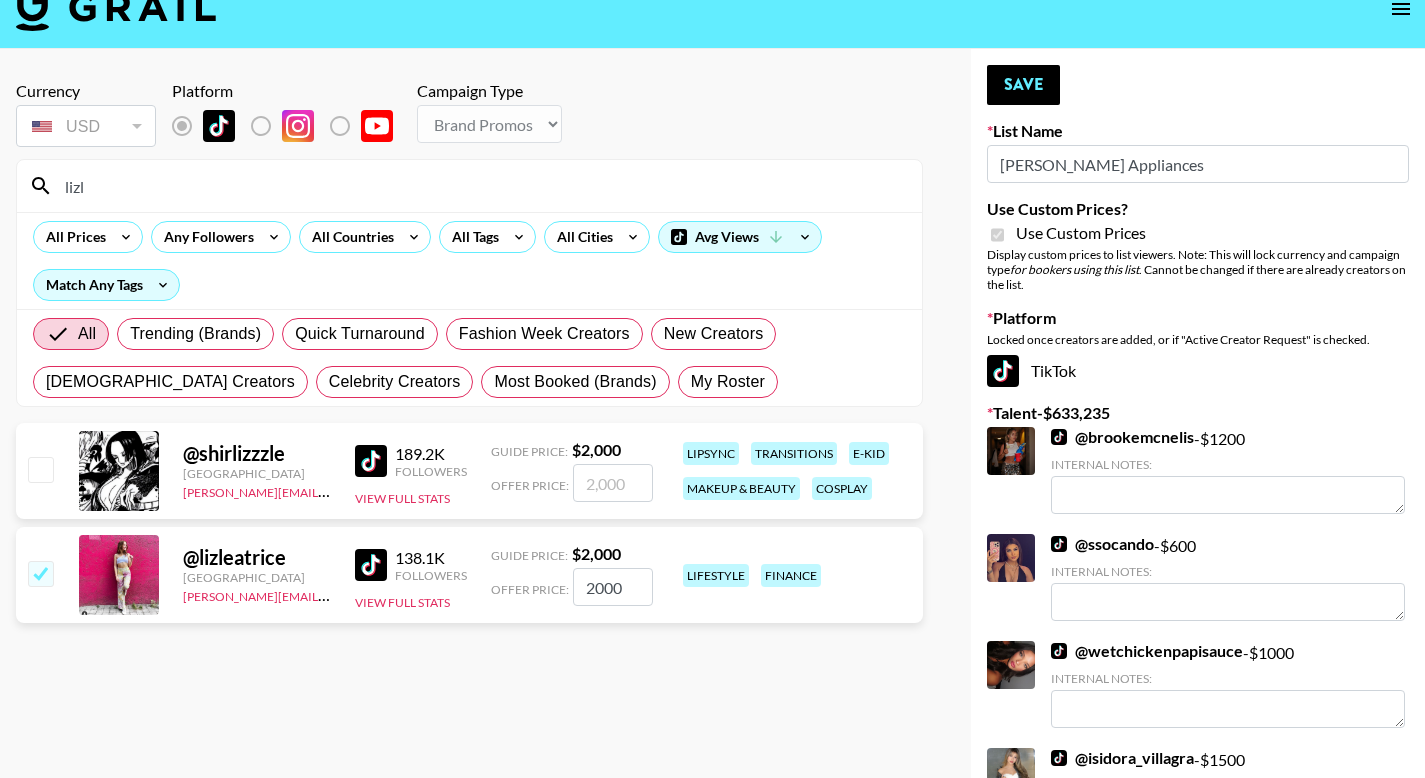 click on "2000" at bounding box center (613, 587) 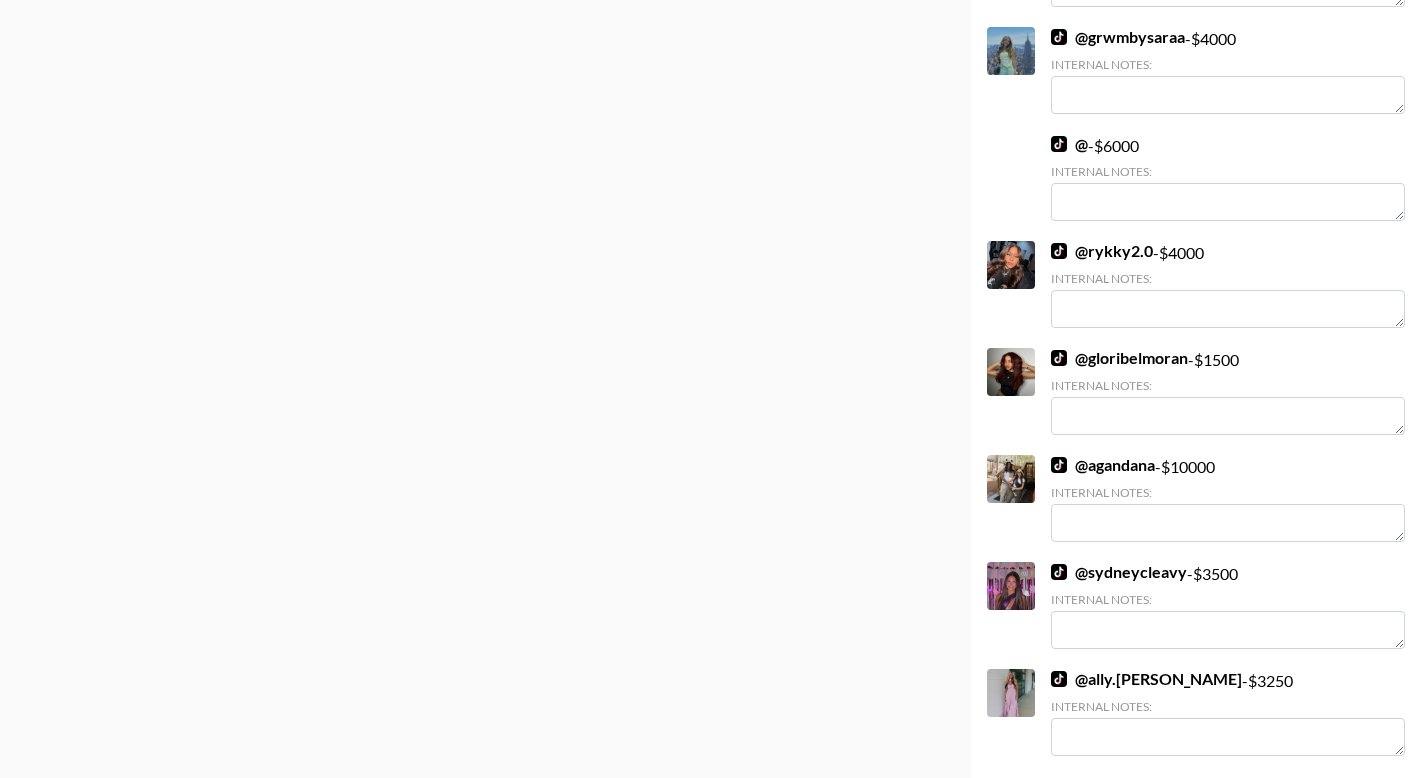 scroll, scrollTop: 1452, scrollLeft: 0, axis: vertical 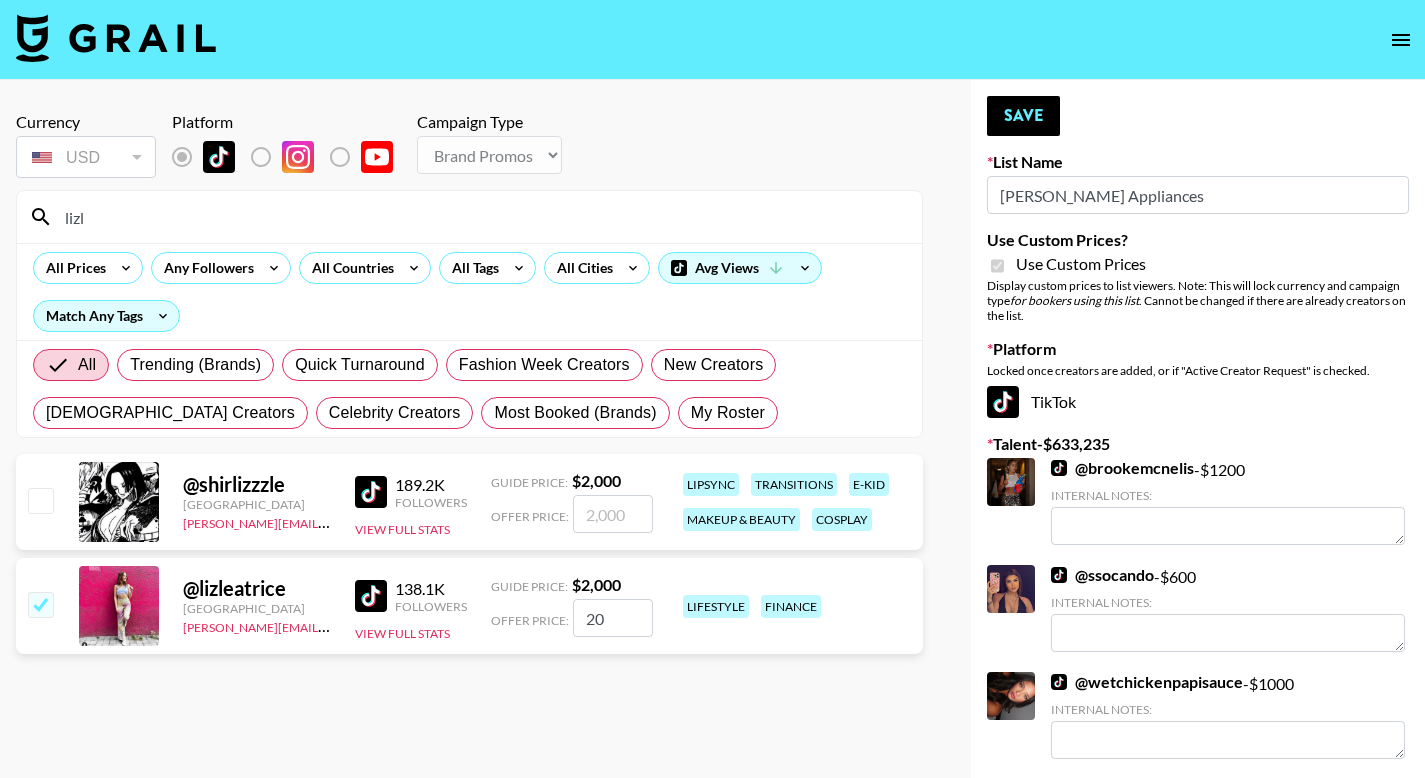 type on "2" 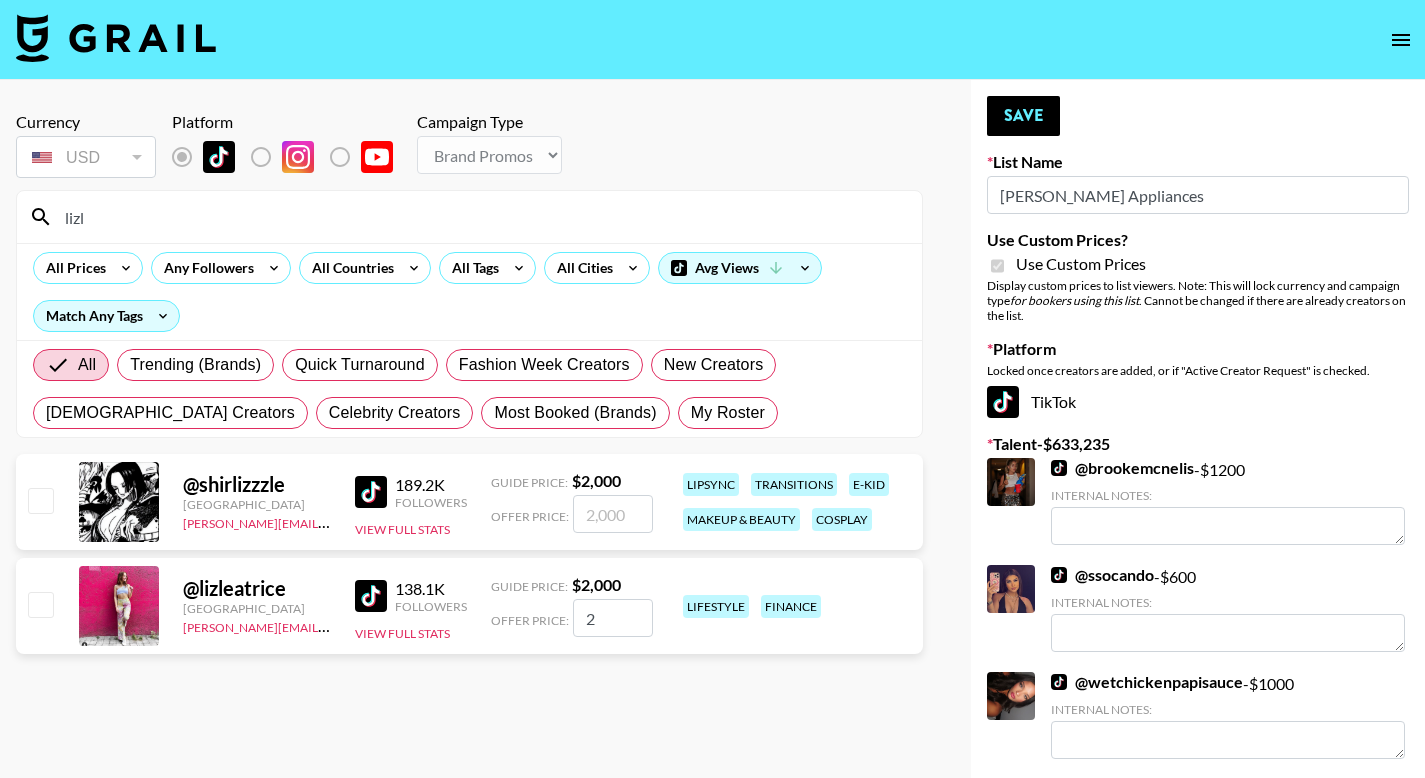 type 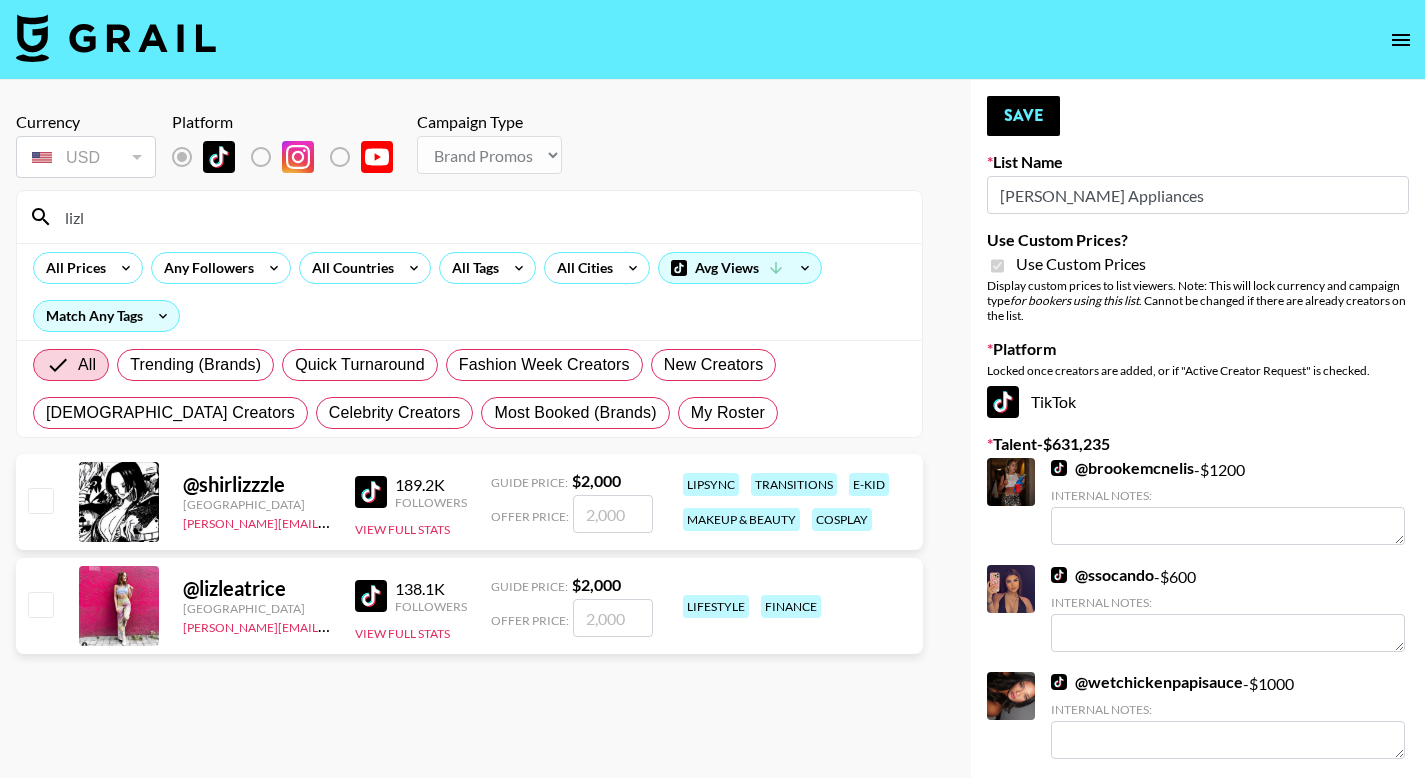 checkbox on "false" 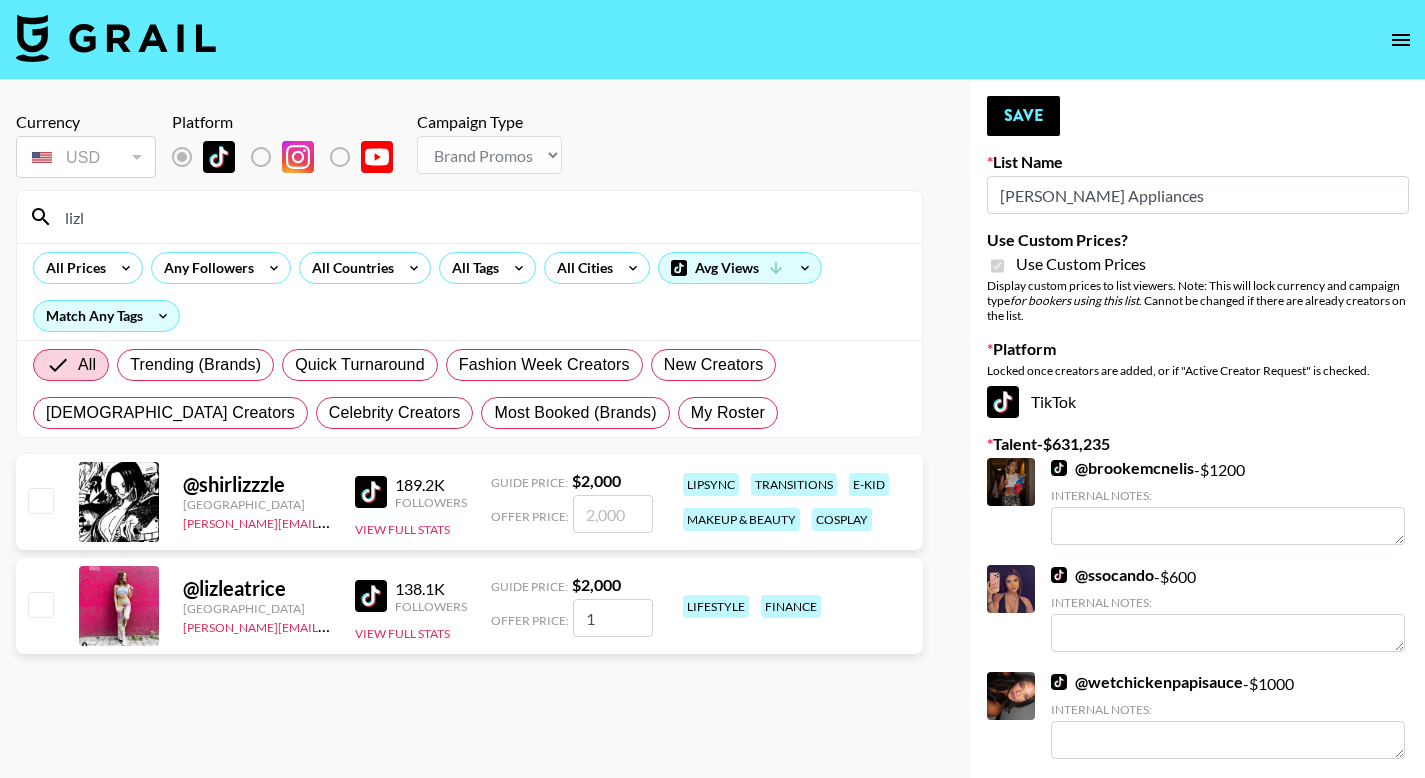 checkbox on "true" 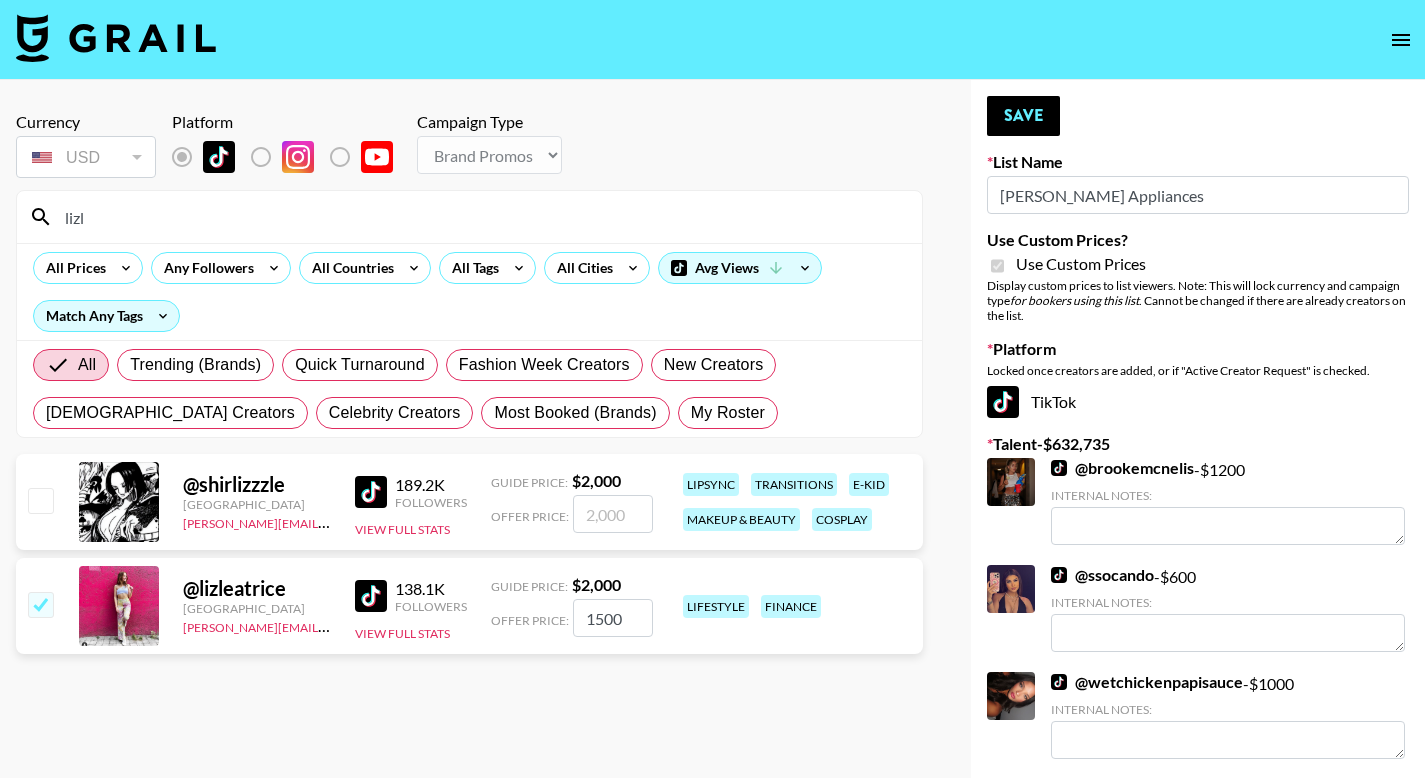 type on "1500" 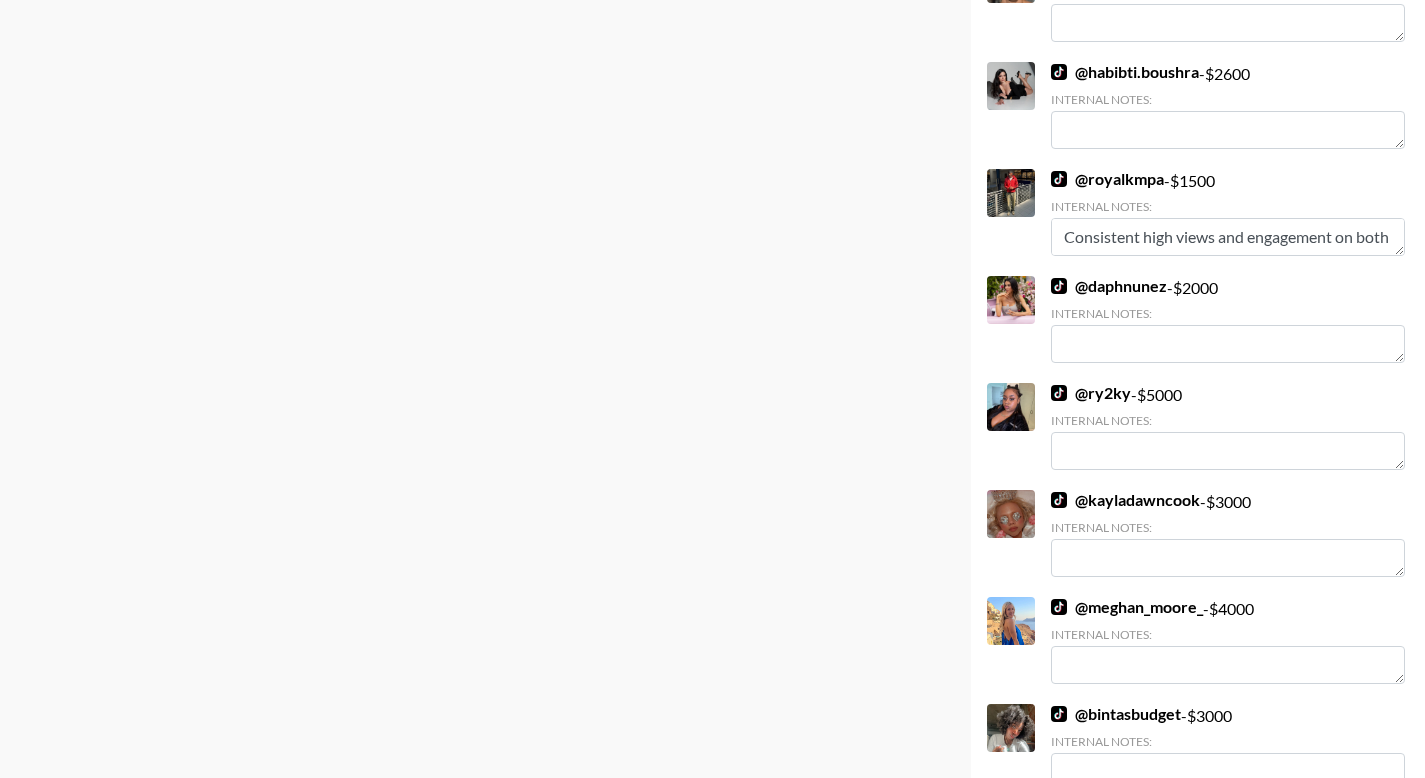 scroll, scrollTop: 6425, scrollLeft: 0, axis: vertical 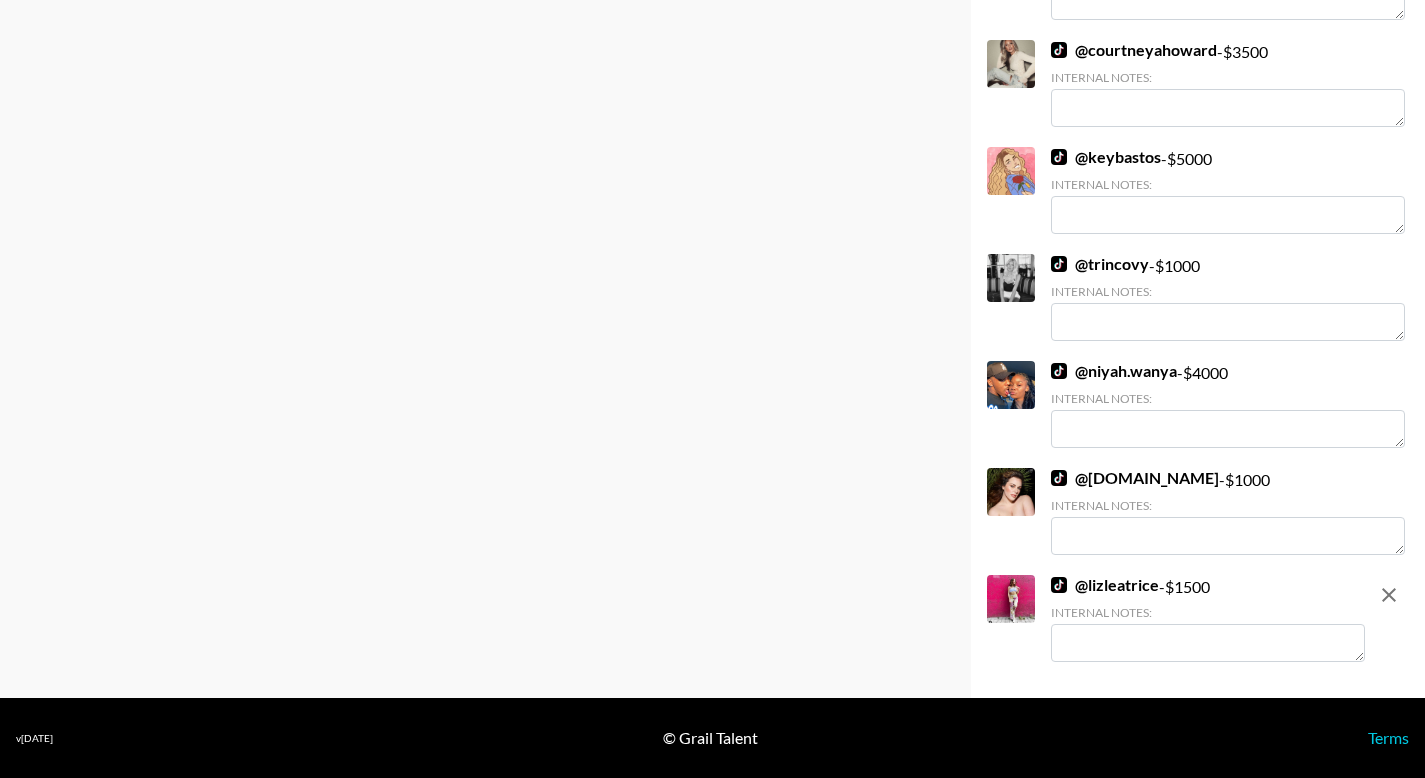 click at bounding box center (1208, 643) 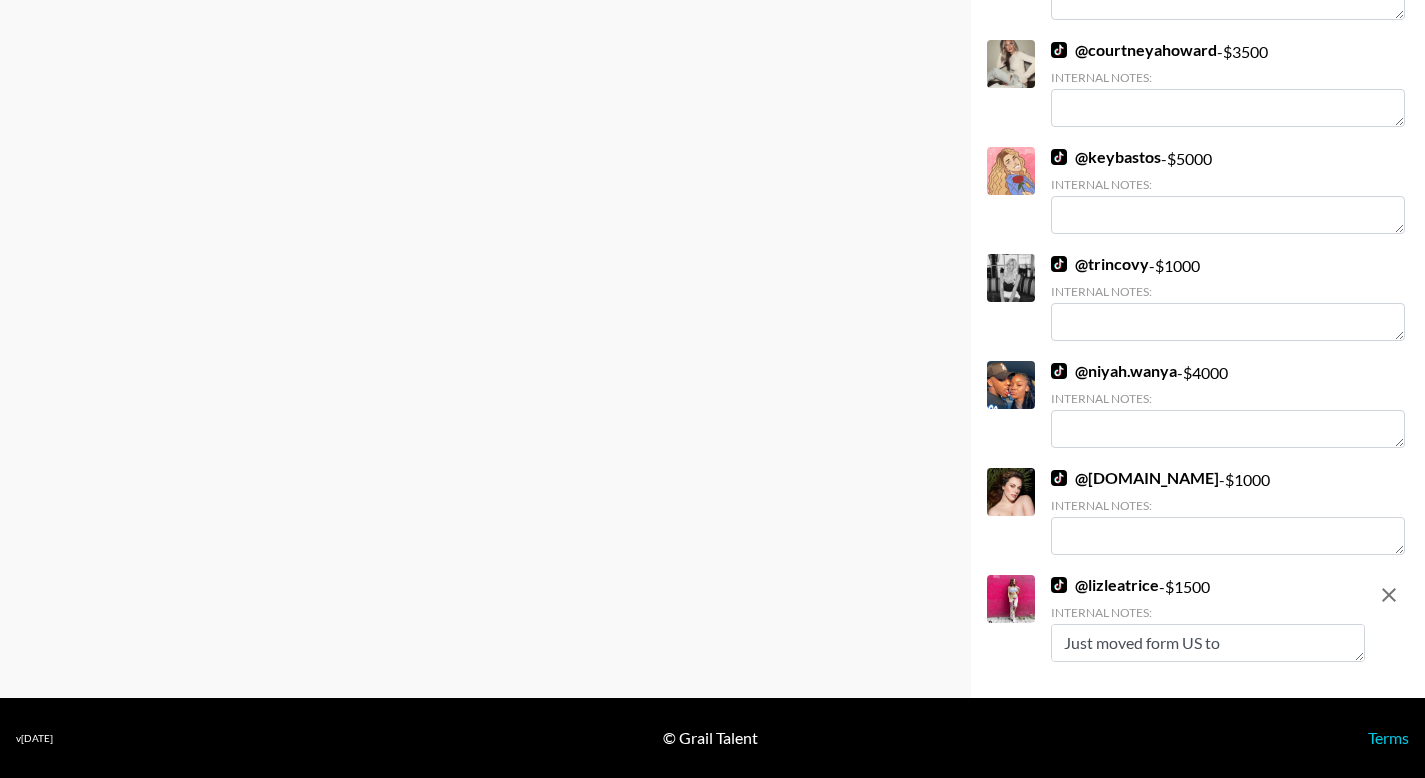 click on "Just moved form US to [GEOGRAPHIC_DATA]," at bounding box center [1208, 643] 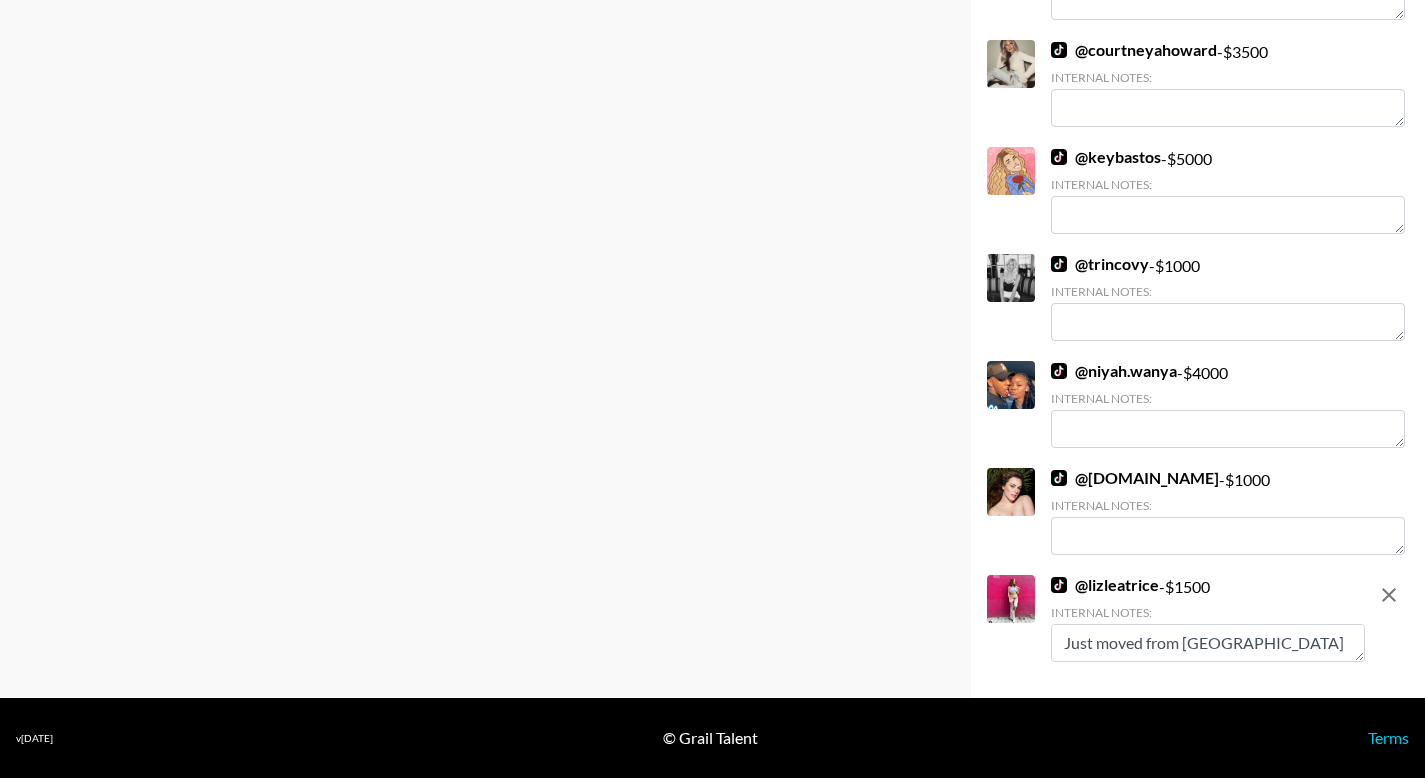 click on "Just moved from [GEOGRAPHIC_DATA] to [GEOGRAPHIC_DATA]," at bounding box center (1208, 643) 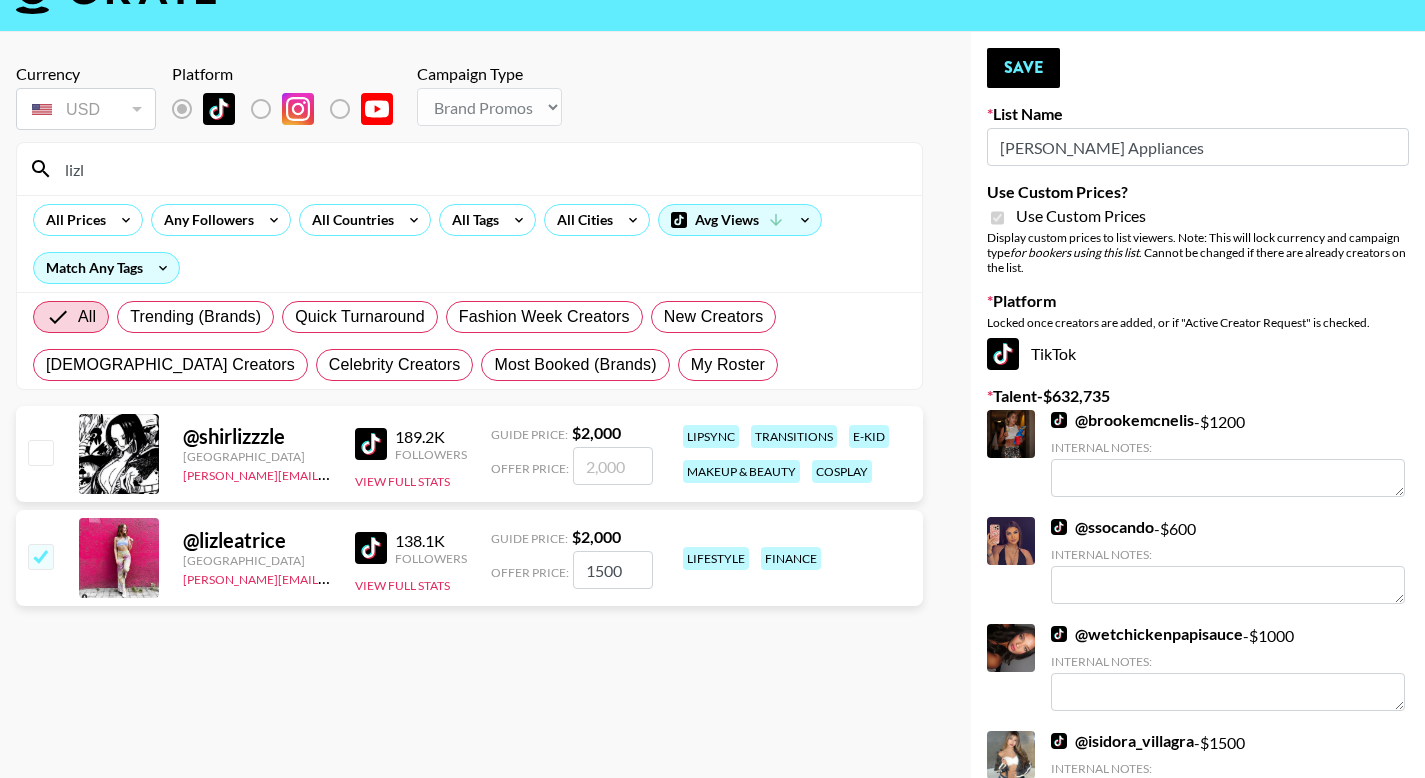 scroll, scrollTop: 44, scrollLeft: 0, axis: vertical 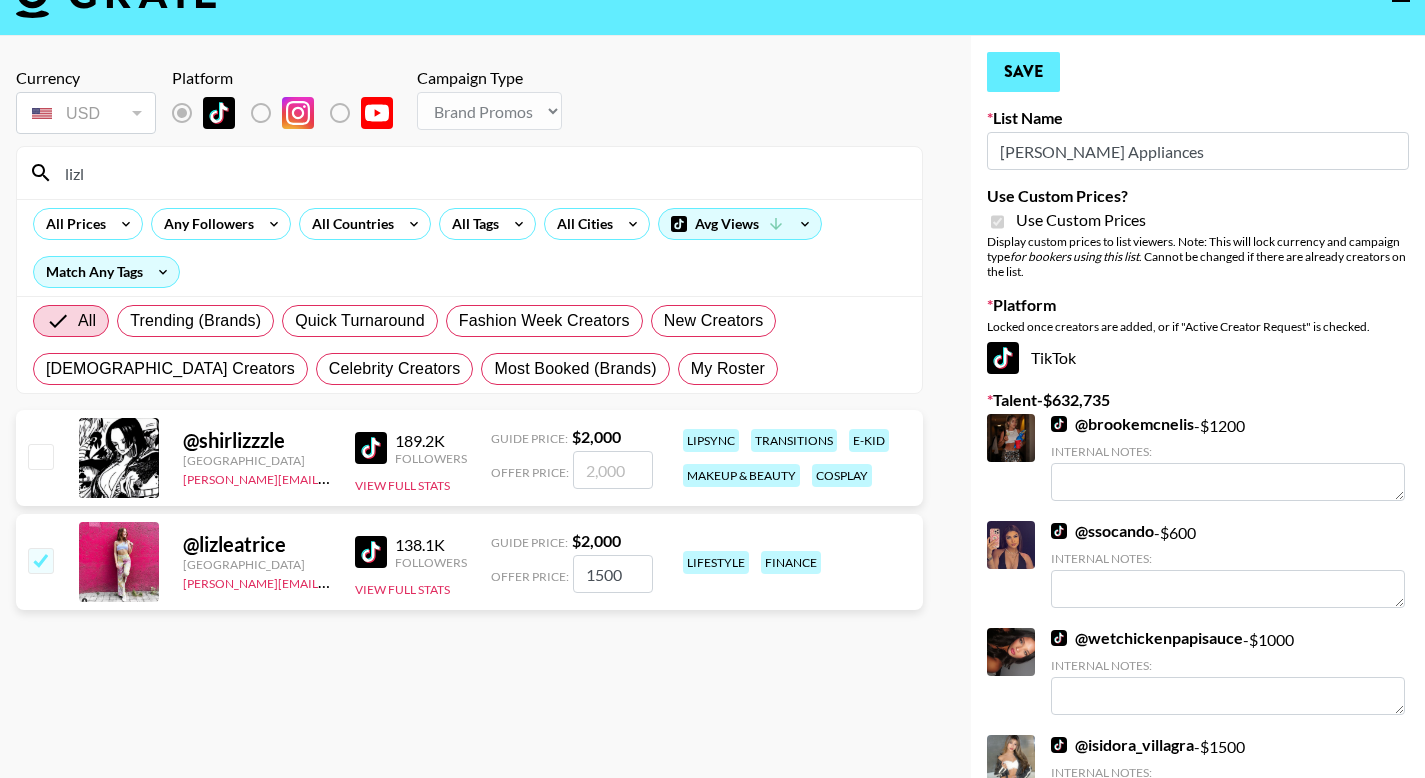 type on "Just moved from [GEOGRAPHIC_DATA] to [GEOGRAPHIC_DATA], and is a digital nomad" 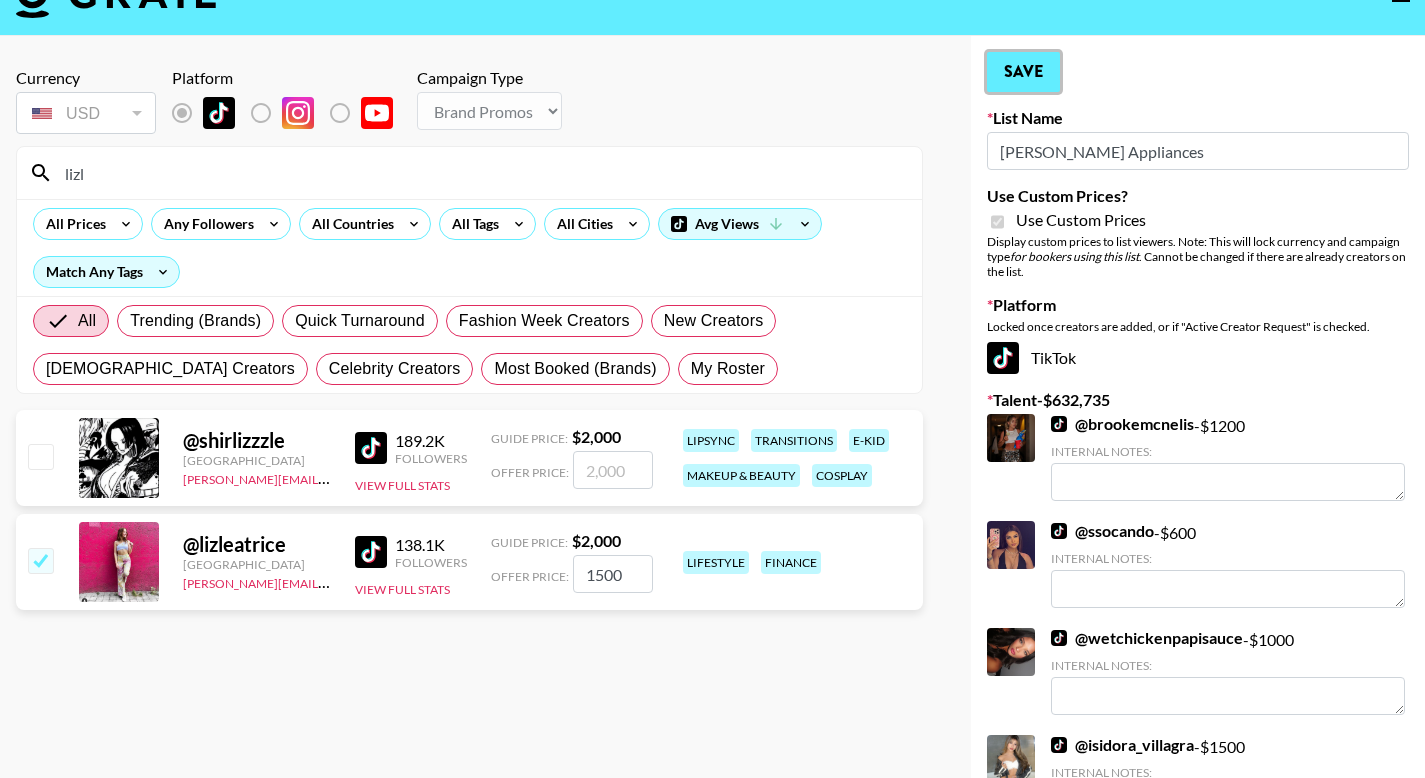 click on "Save" at bounding box center [1023, 72] 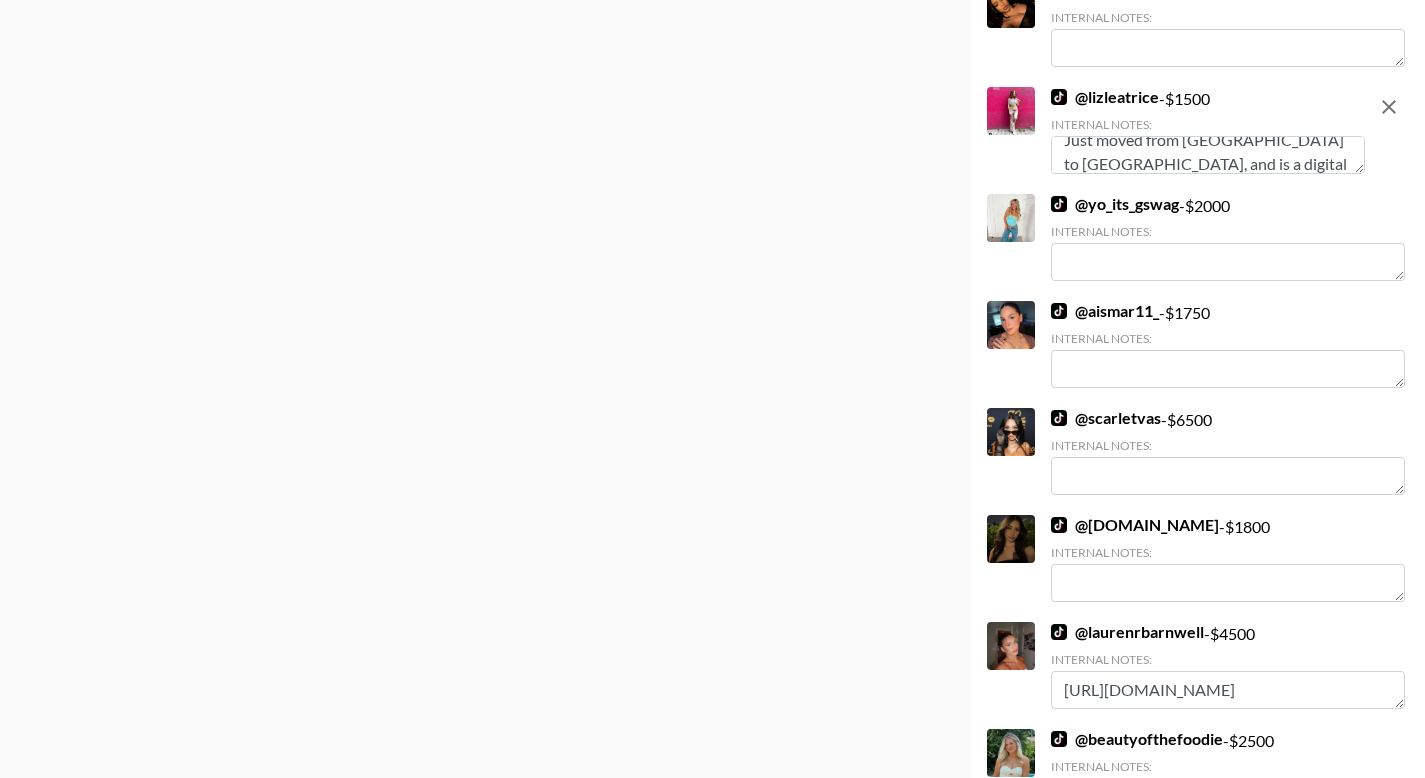 scroll, scrollTop: 11464, scrollLeft: 0, axis: vertical 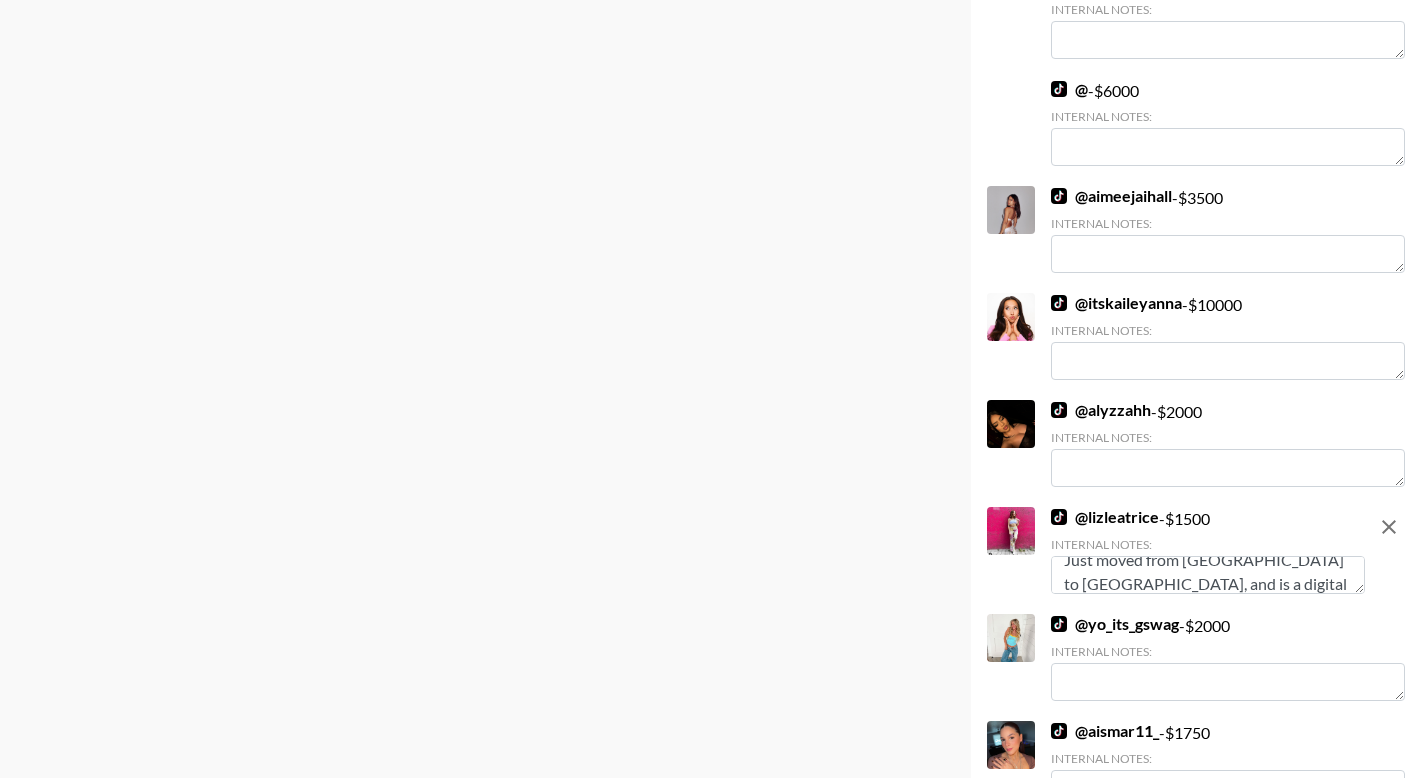 click on "Just moved from [GEOGRAPHIC_DATA] to [GEOGRAPHIC_DATA], and is a digital nomad" at bounding box center [1208, 575] 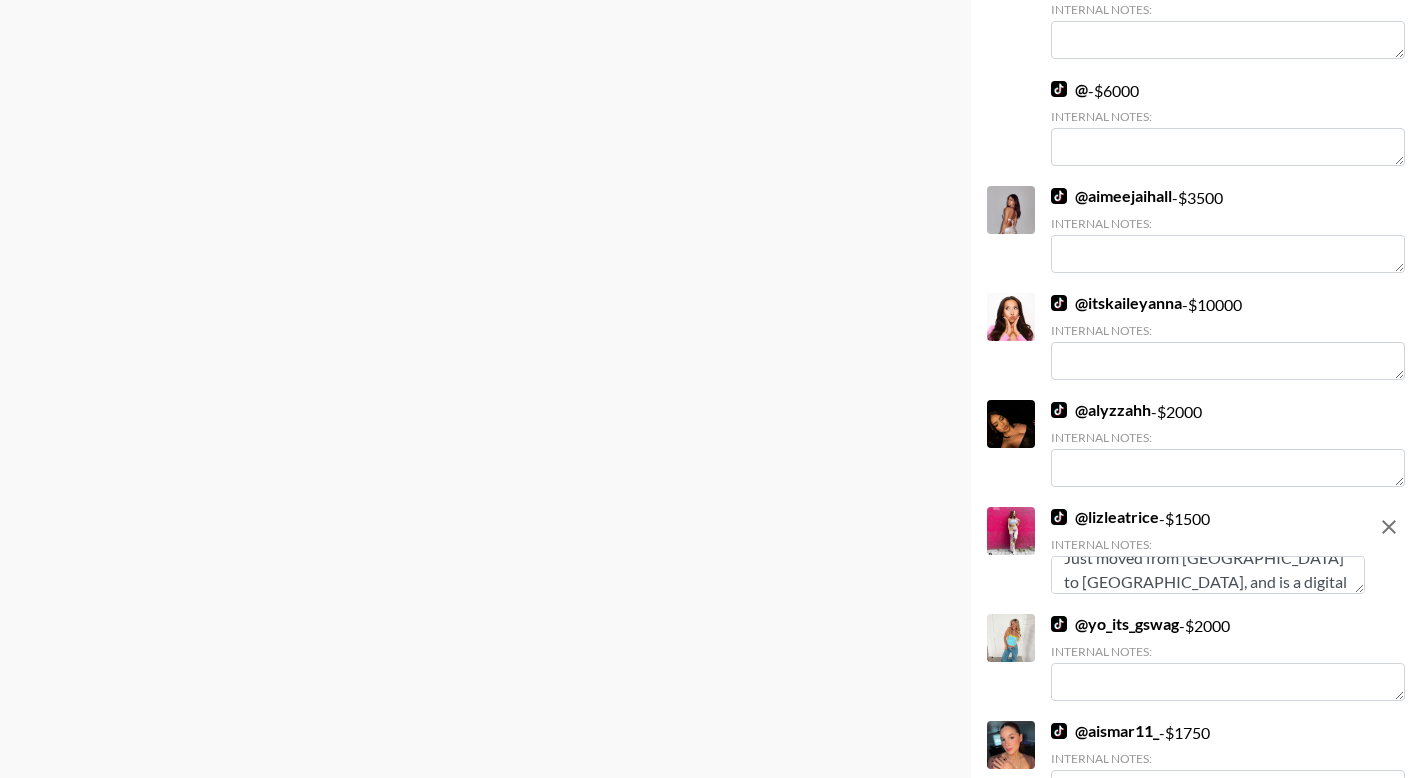 scroll, scrollTop: 24, scrollLeft: 0, axis: vertical 